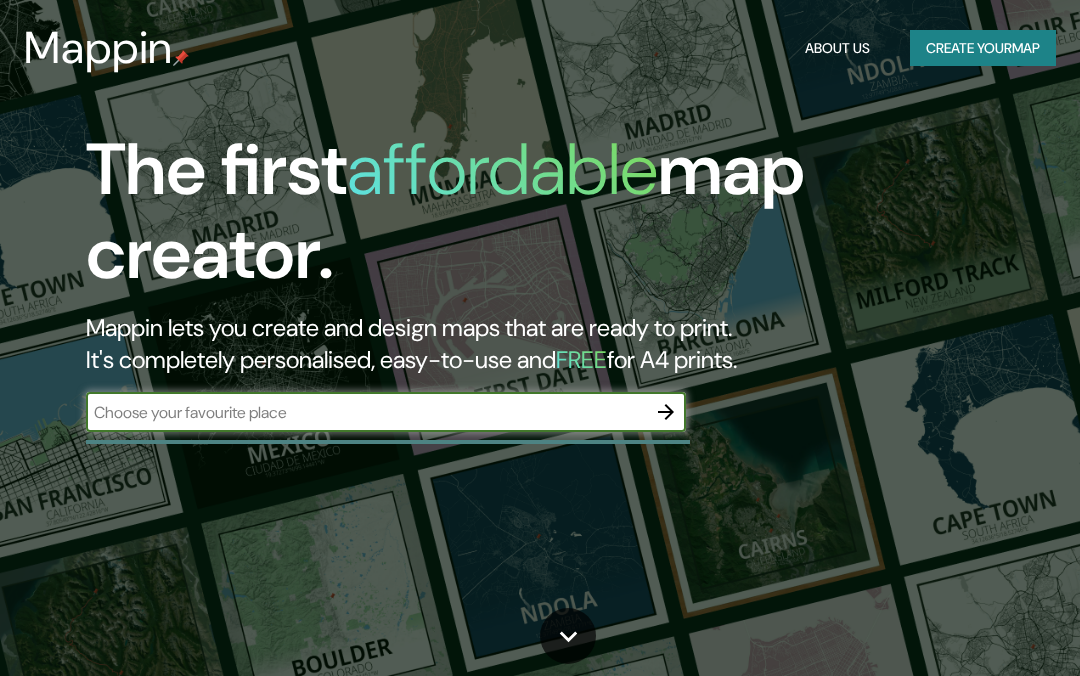 scroll, scrollTop: 0, scrollLeft: 0, axis: both 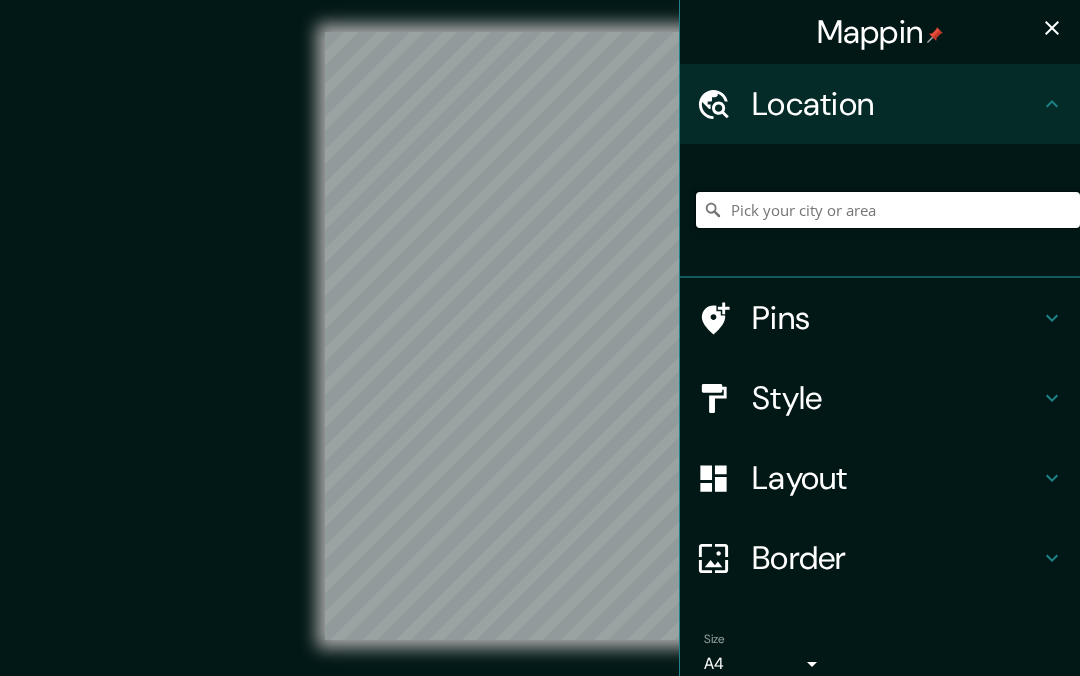 click at bounding box center (888, 210) 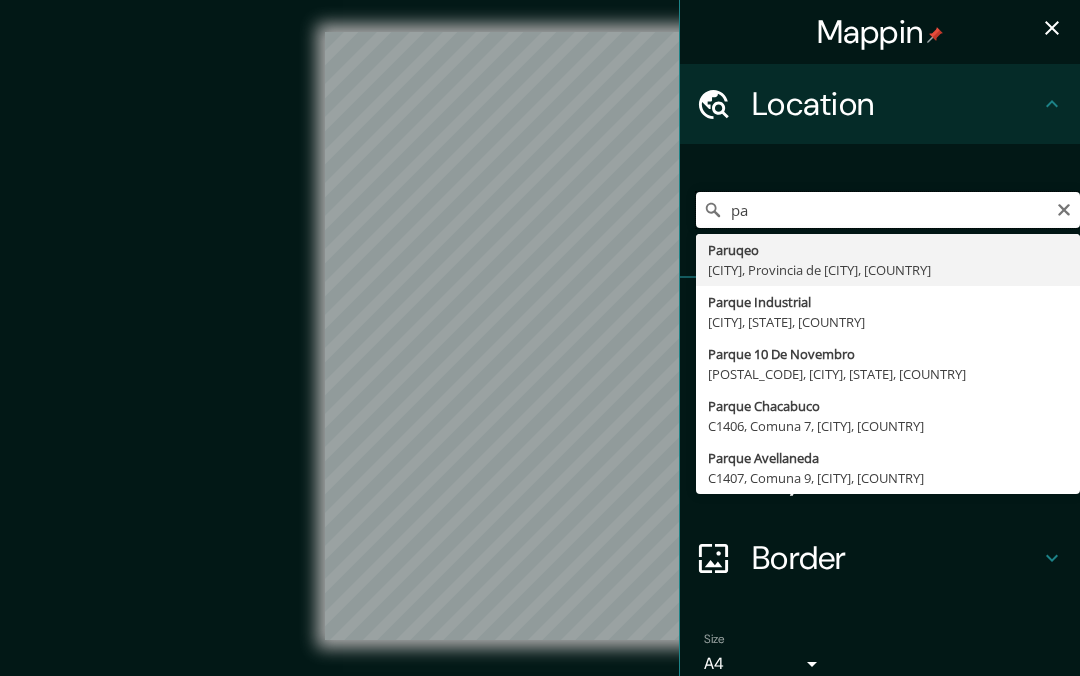 type on "p" 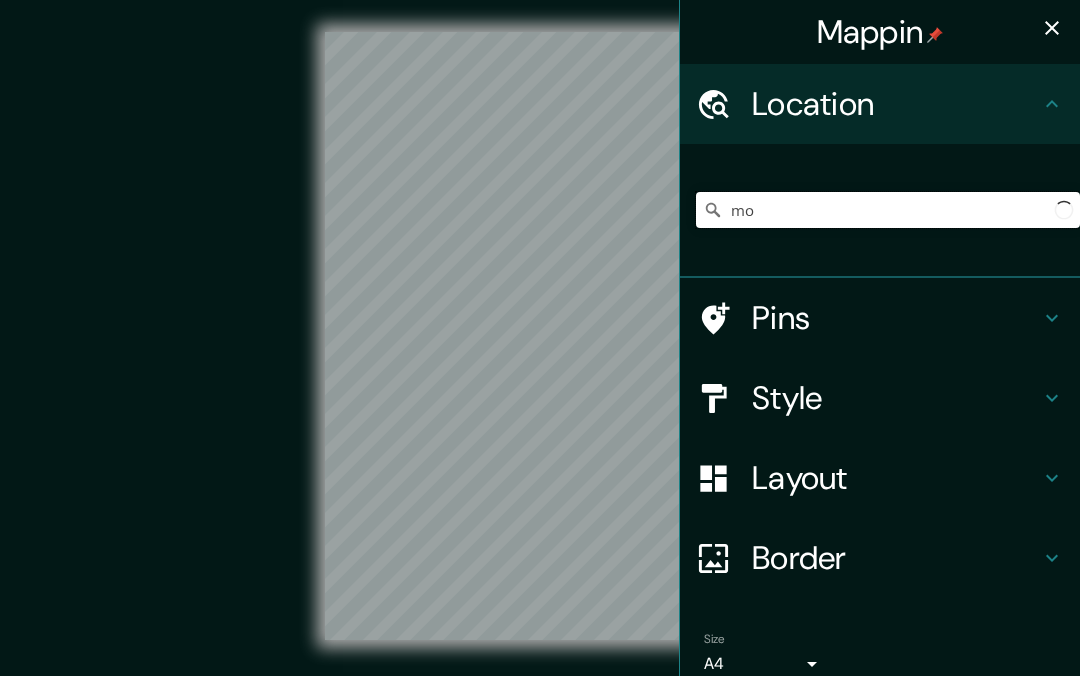 type on "m" 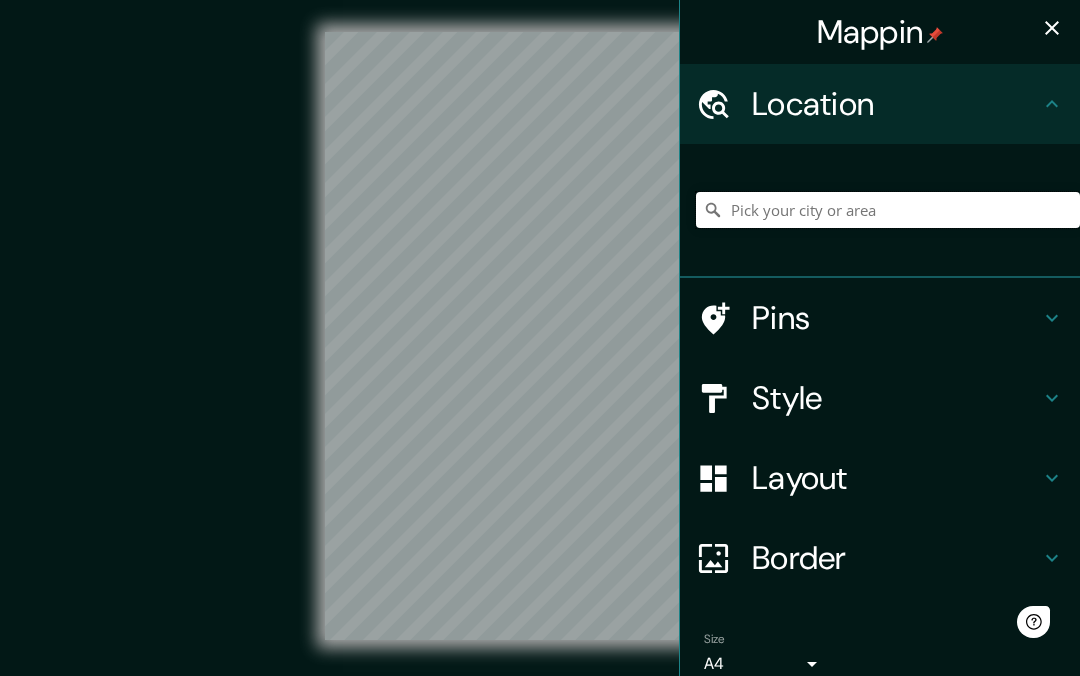 scroll, scrollTop: 0, scrollLeft: 0, axis: both 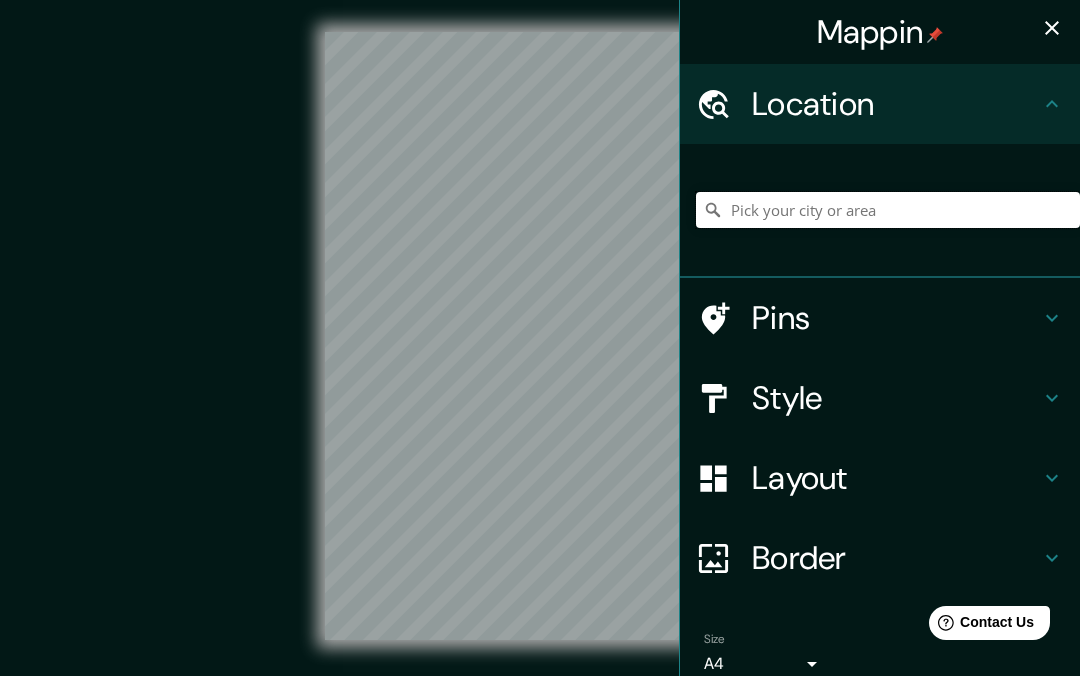 type on "c" 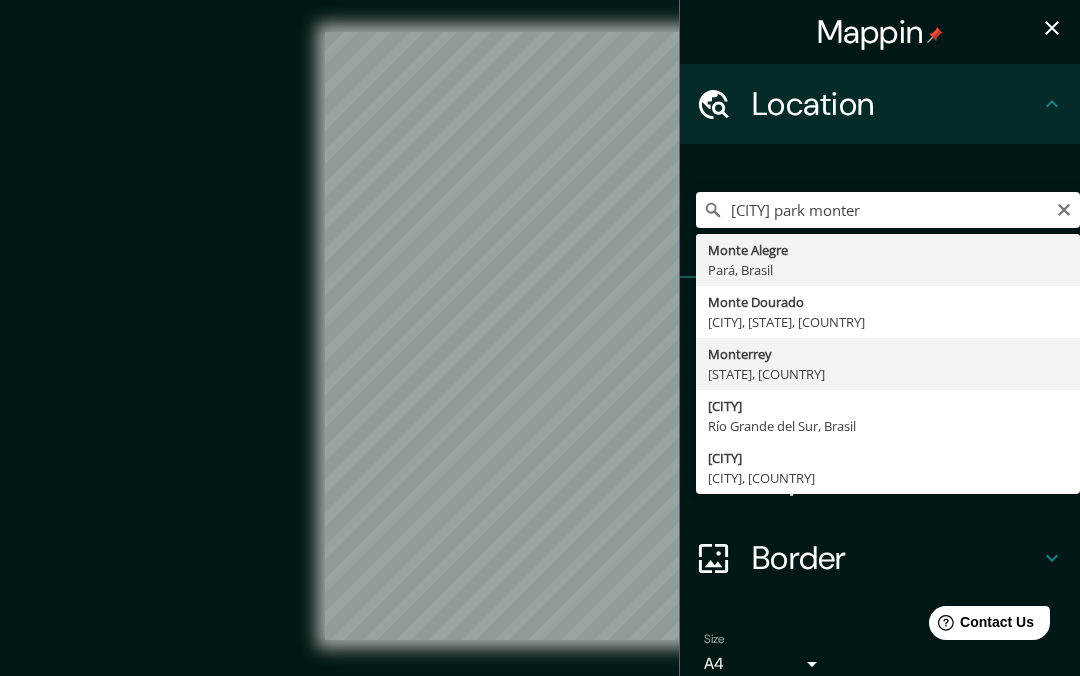 type on "[CITY], [STATE], [COUNTRY]" 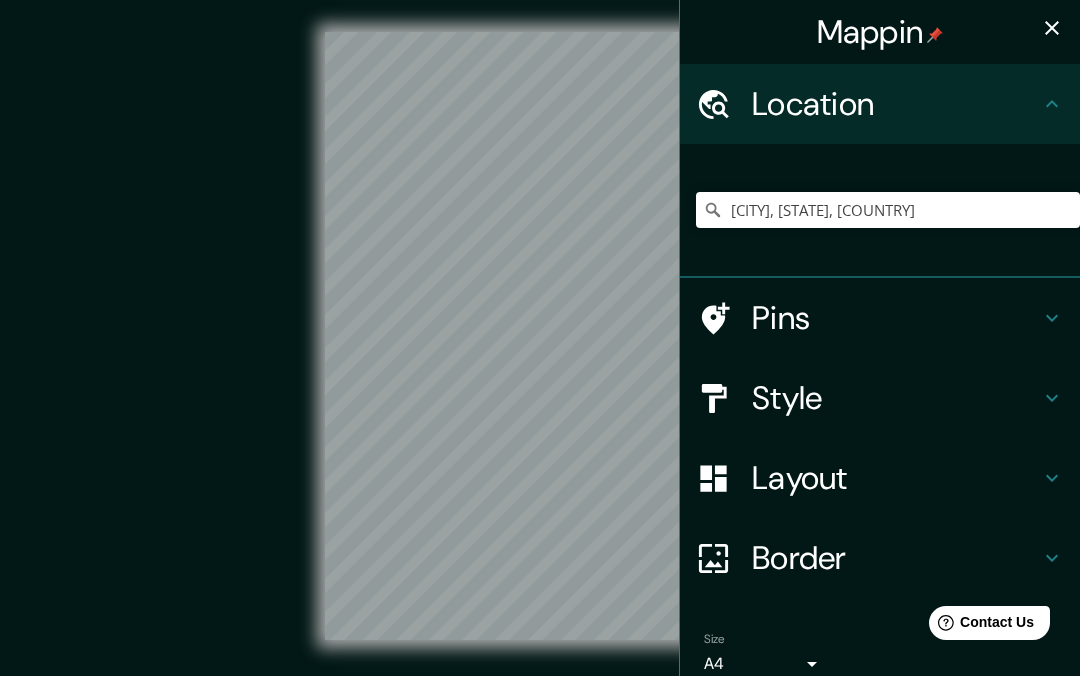 click on "Style" at bounding box center (896, 398) 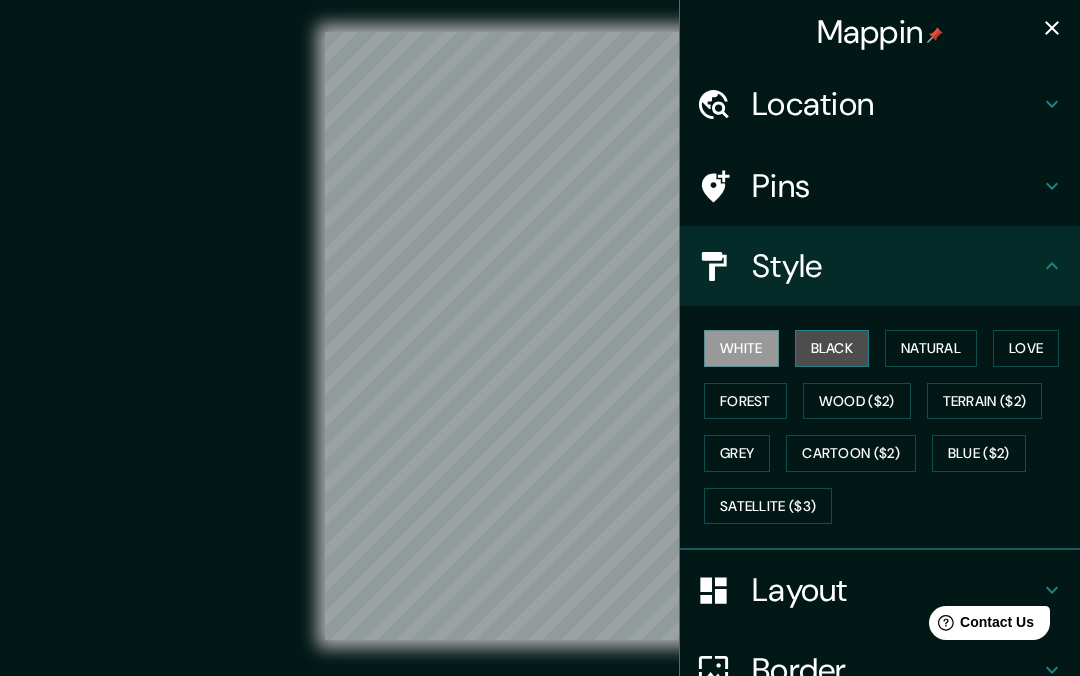 click on "Black" at bounding box center (832, 348) 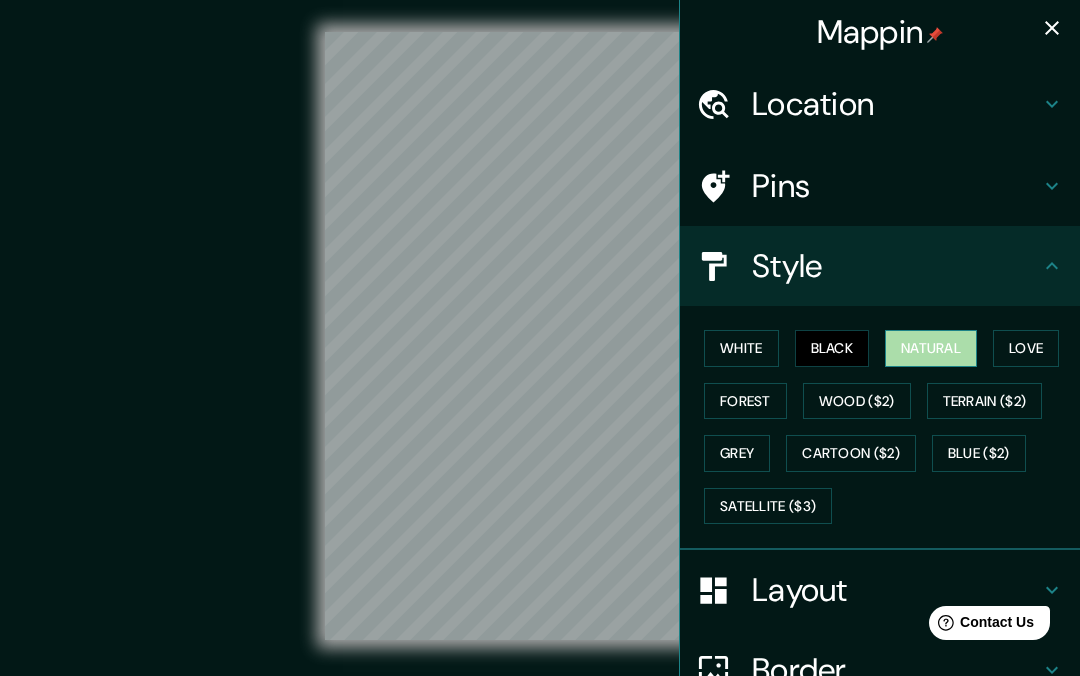 click on "Natural" at bounding box center (931, 348) 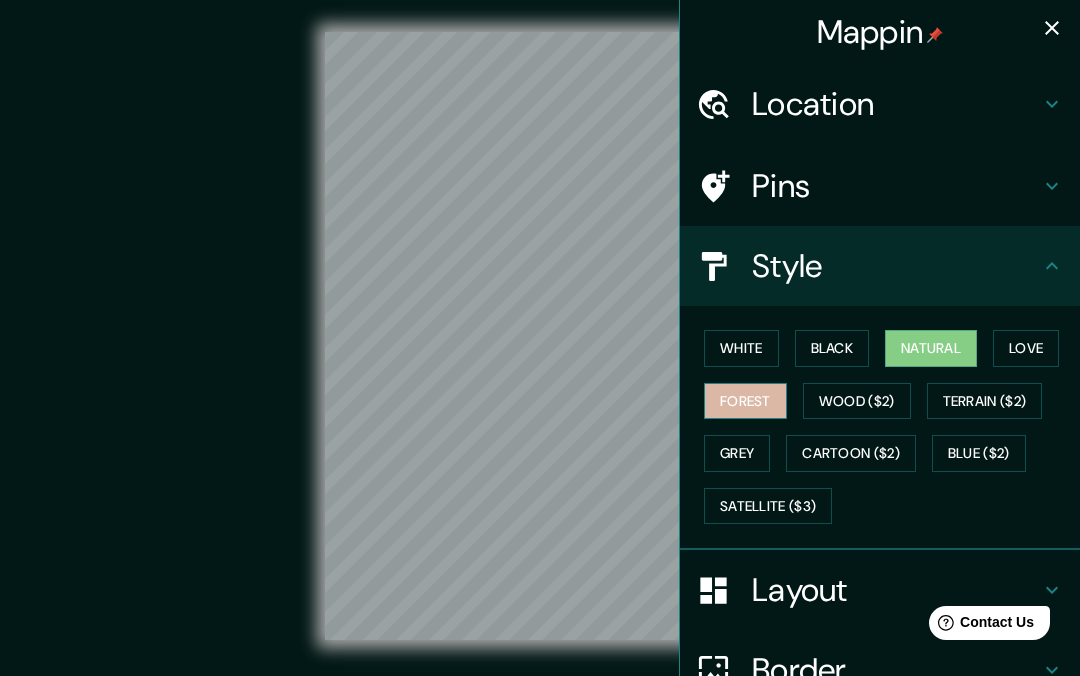 click on "Forest" at bounding box center [745, 401] 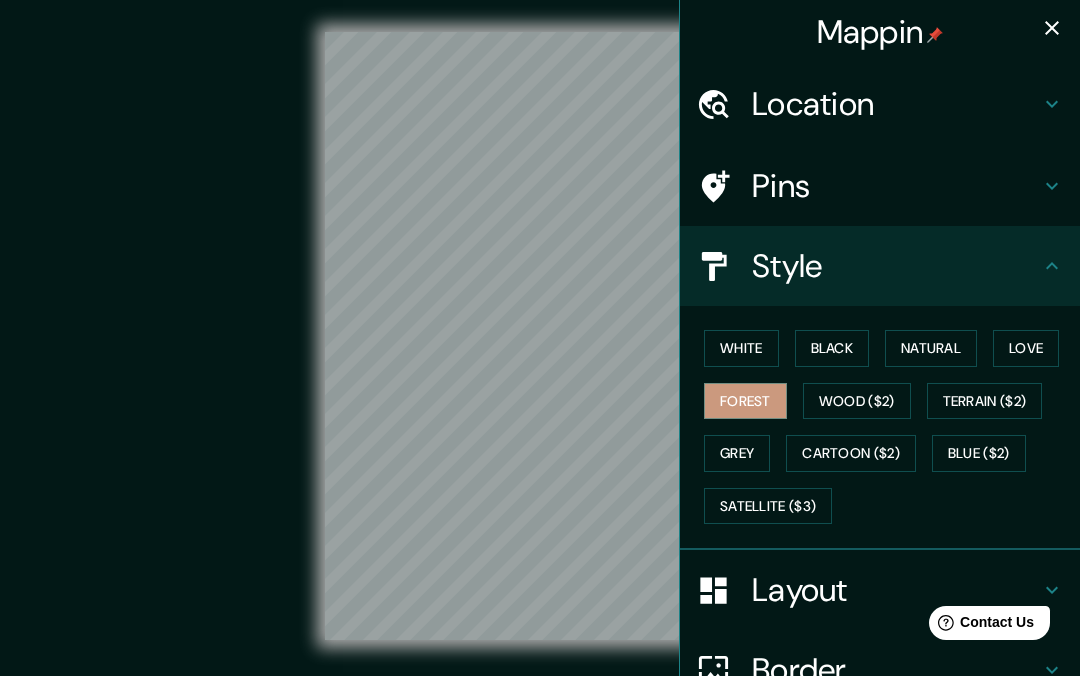 click on "Style" at bounding box center [896, 266] 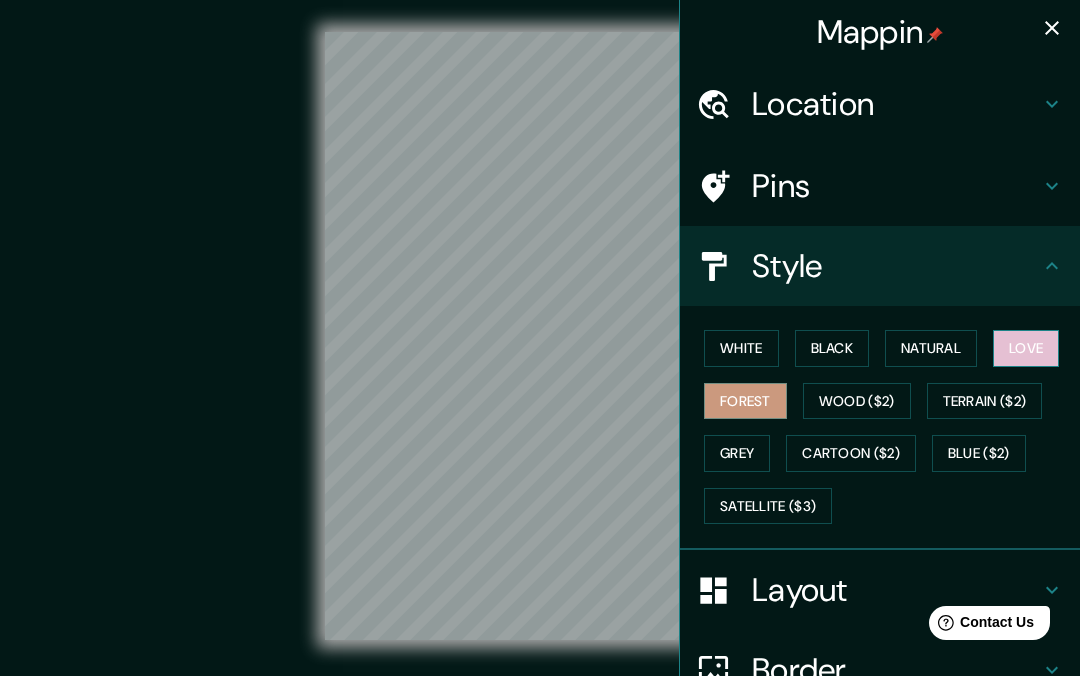 click on "Love" at bounding box center [1026, 348] 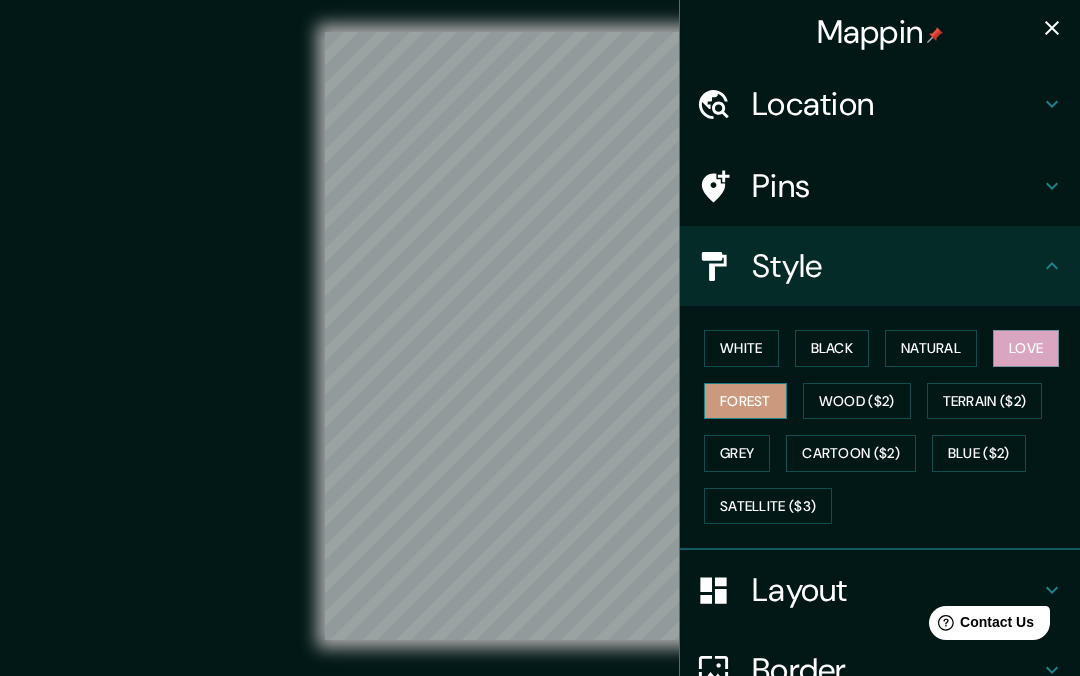 click on "Forest" at bounding box center [745, 401] 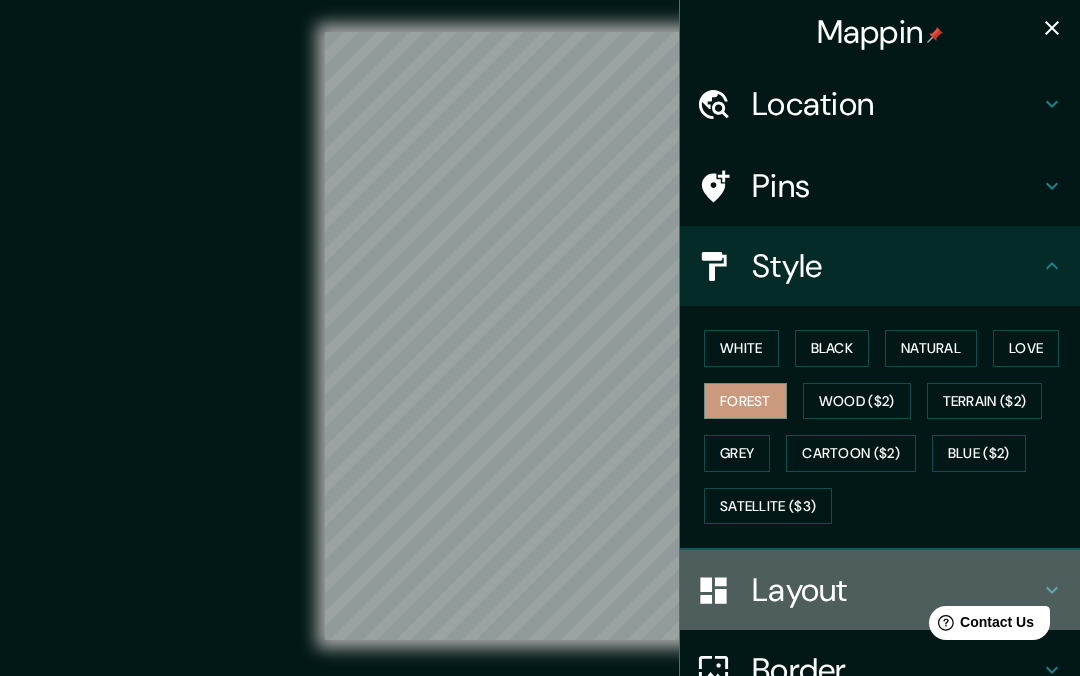 click on "Layout" at bounding box center [880, 590] 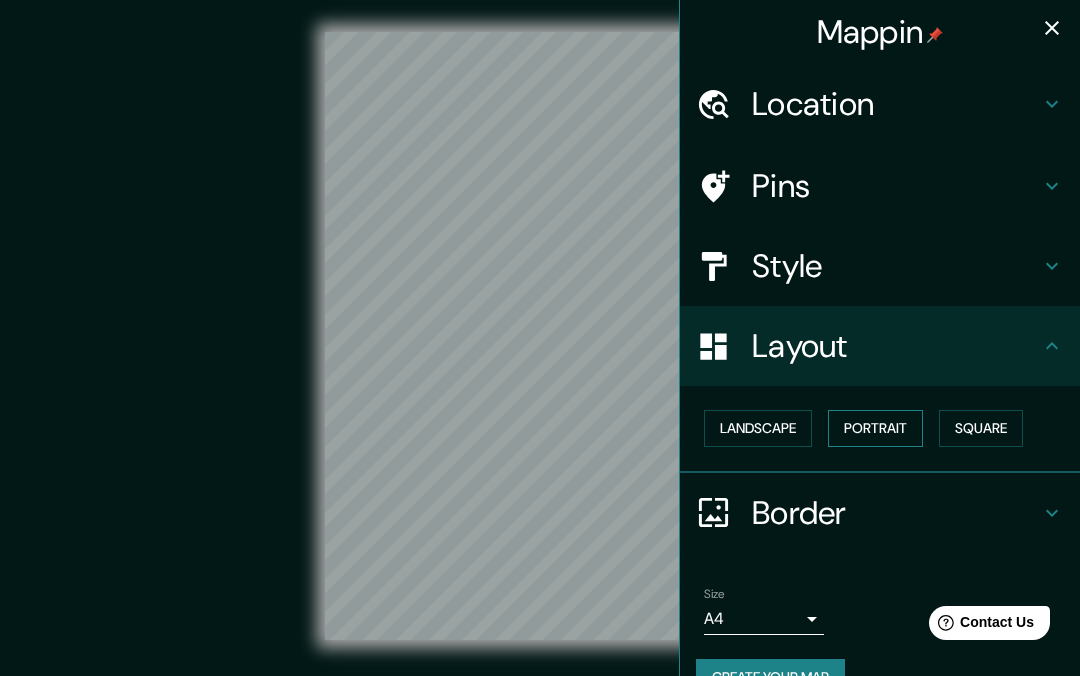 drag, startPoint x: 779, startPoint y: 426, endPoint x: 864, endPoint y: 430, distance: 85.09406 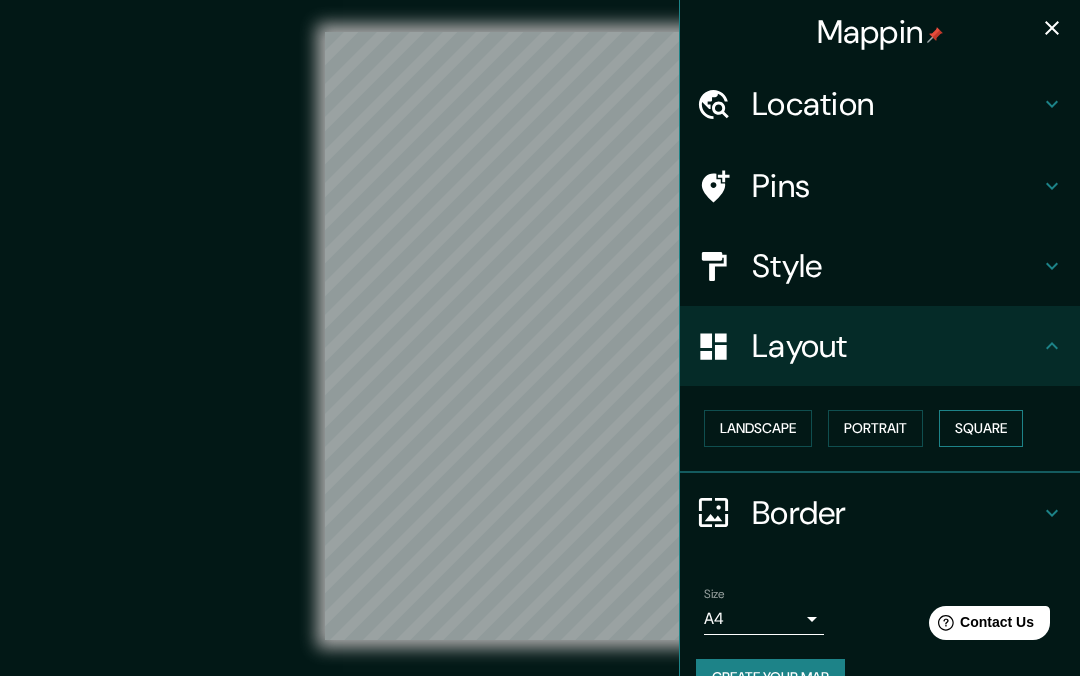 click on "Square" at bounding box center [981, 428] 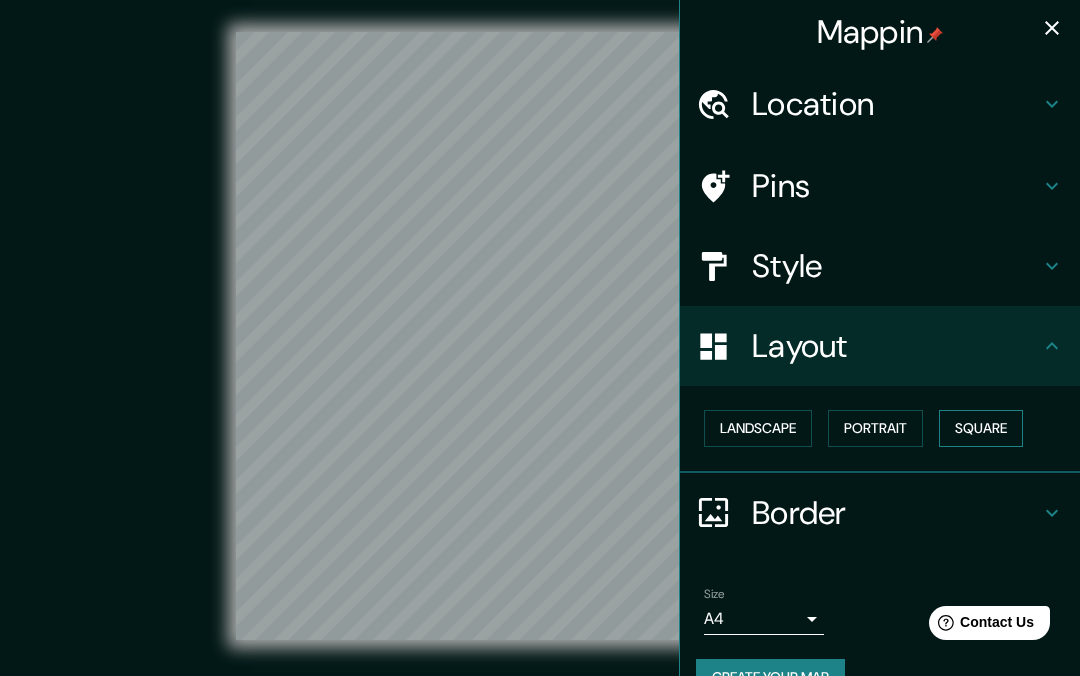 click on "Square" at bounding box center [981, 428] 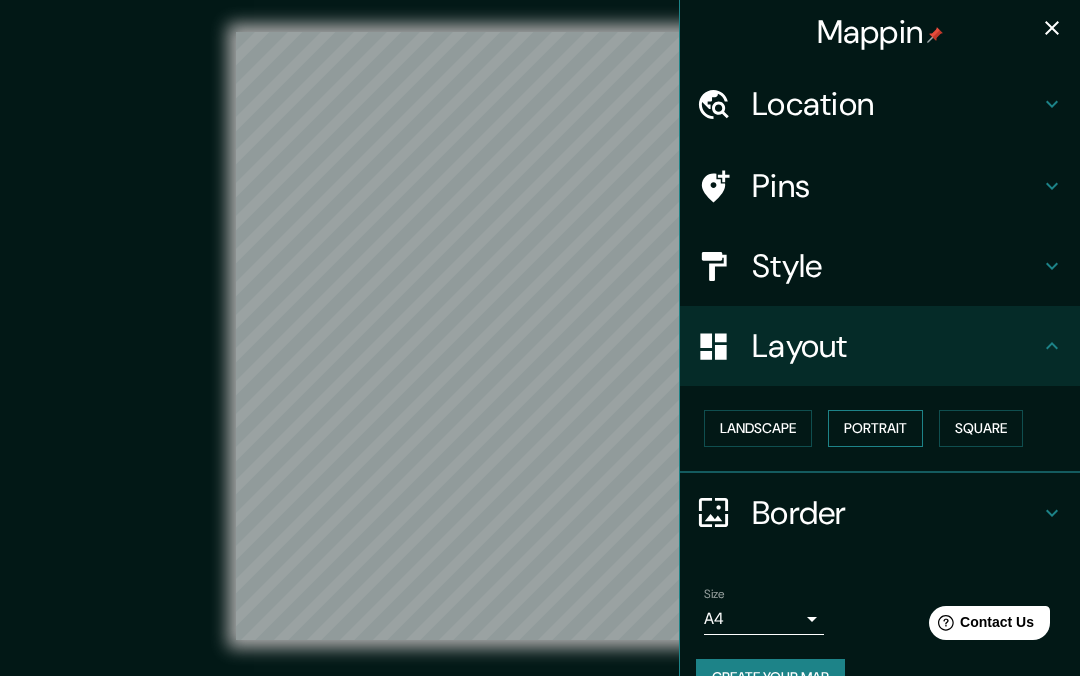 click on "Portrait" at bounding box center (875, 428) 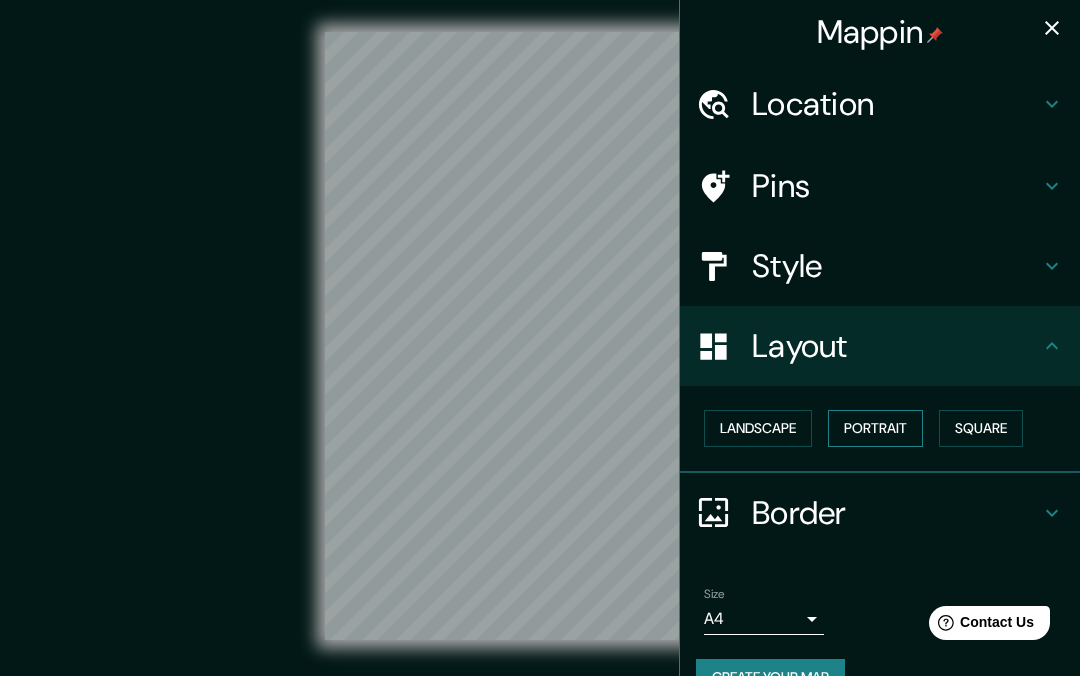 scroll, scrollTop: 43, scrollLeft: 0, axis: vertical 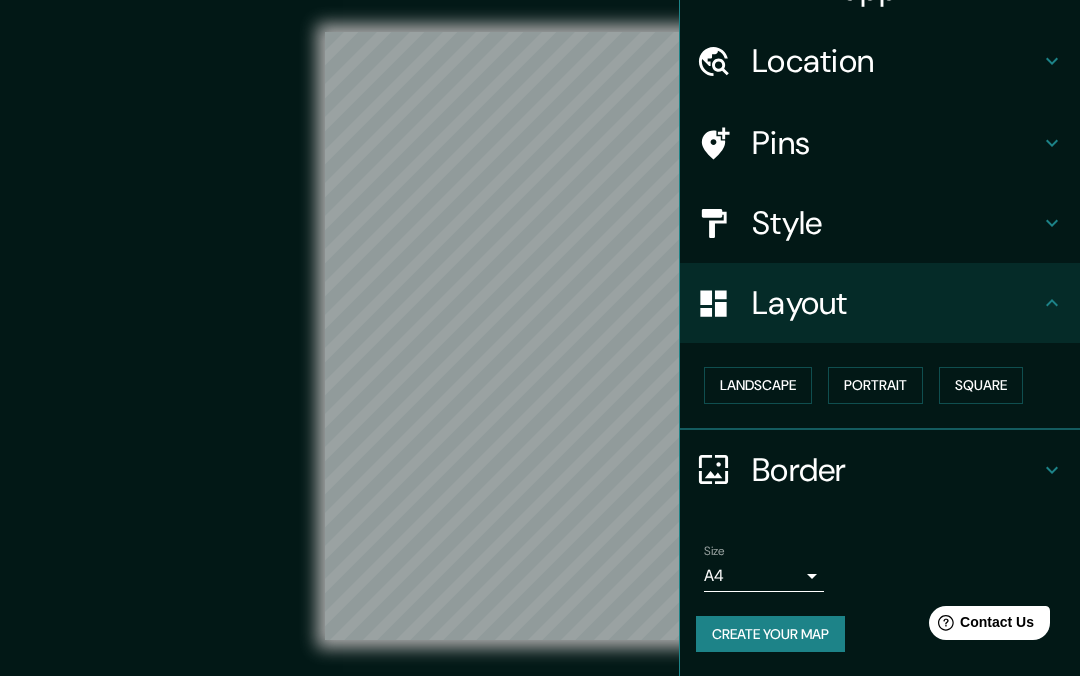 click on "Border" at bounding box center (896, 470) 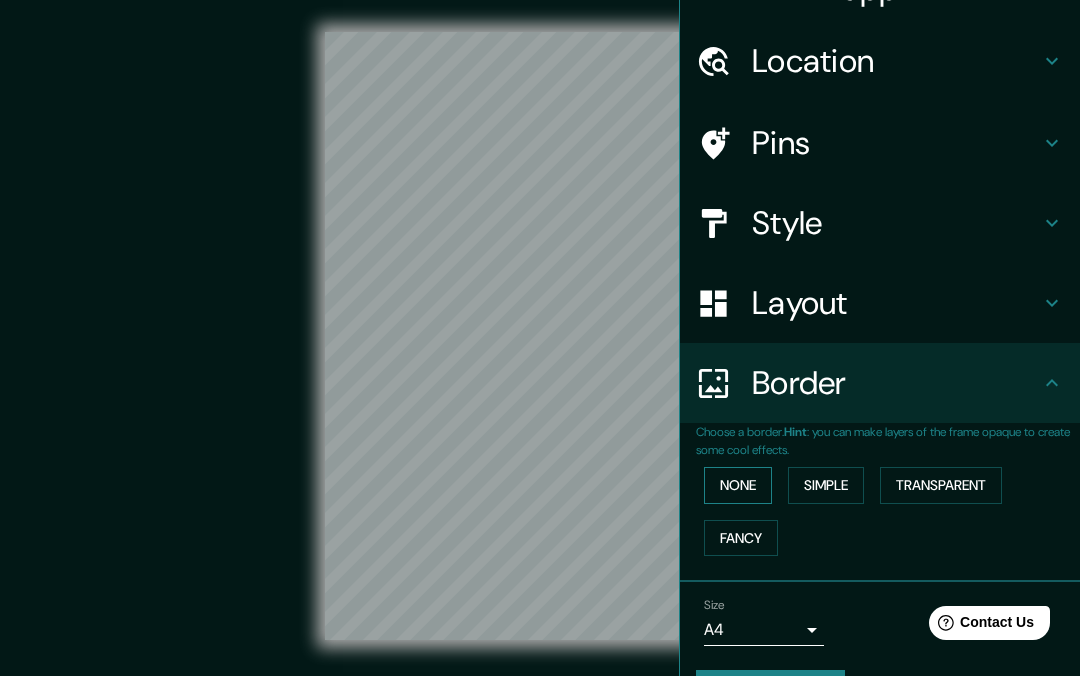 click on "None" at bounding box center (738, 485) 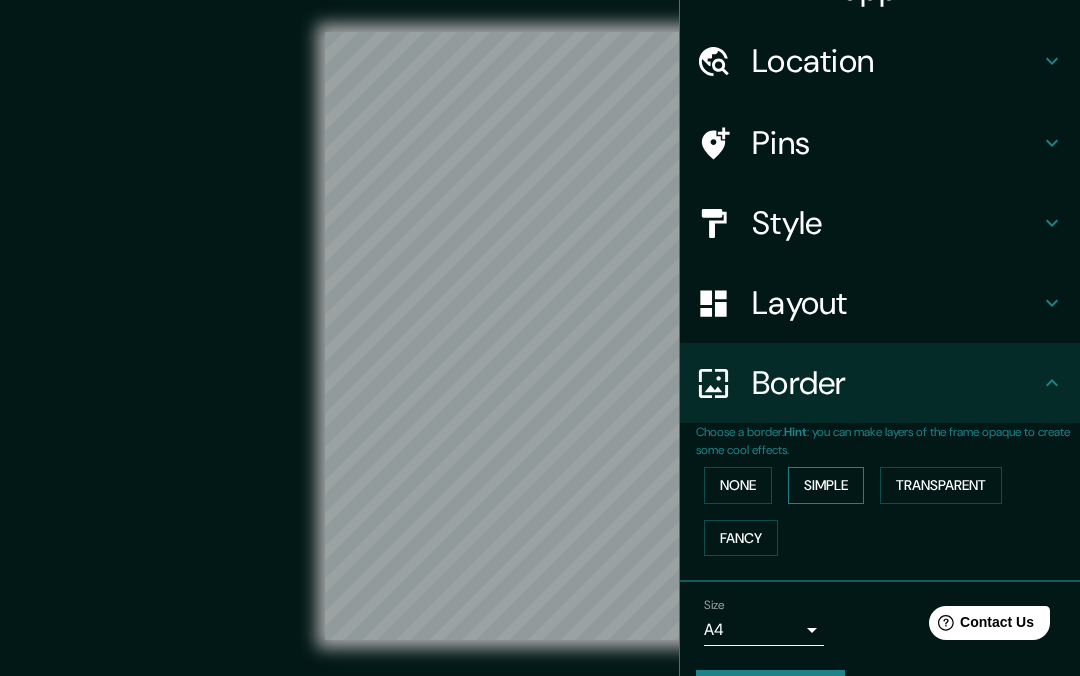 click on "Simple" at bounding box center (826, 485) 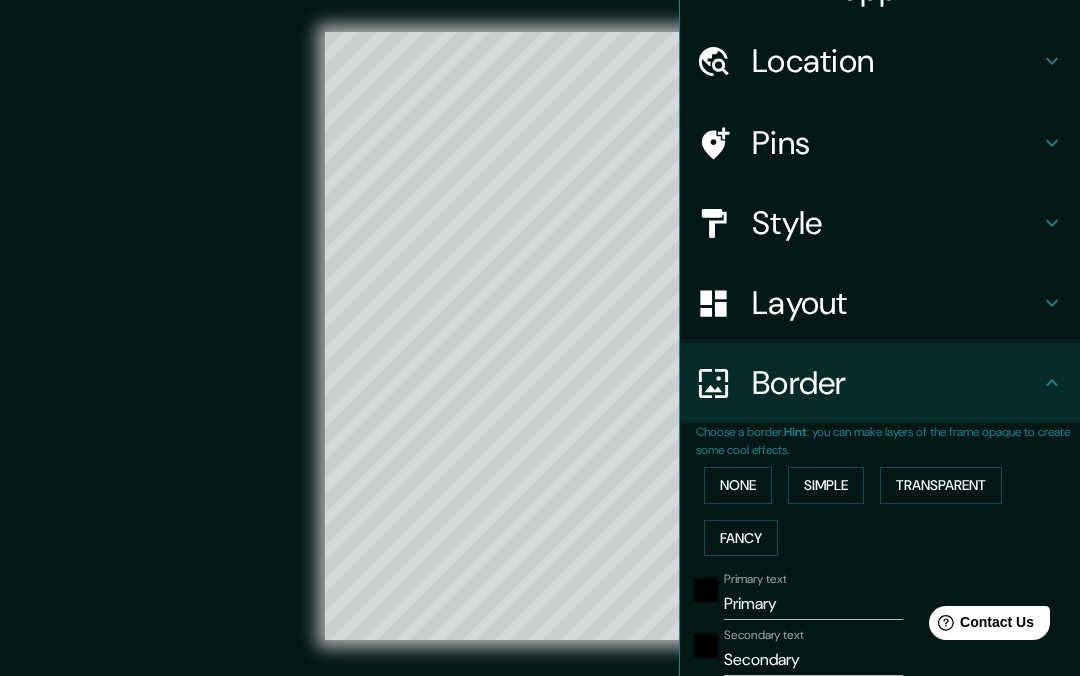 scroll, scrollTop: 143, scrollLeft: 0, axis: vertical 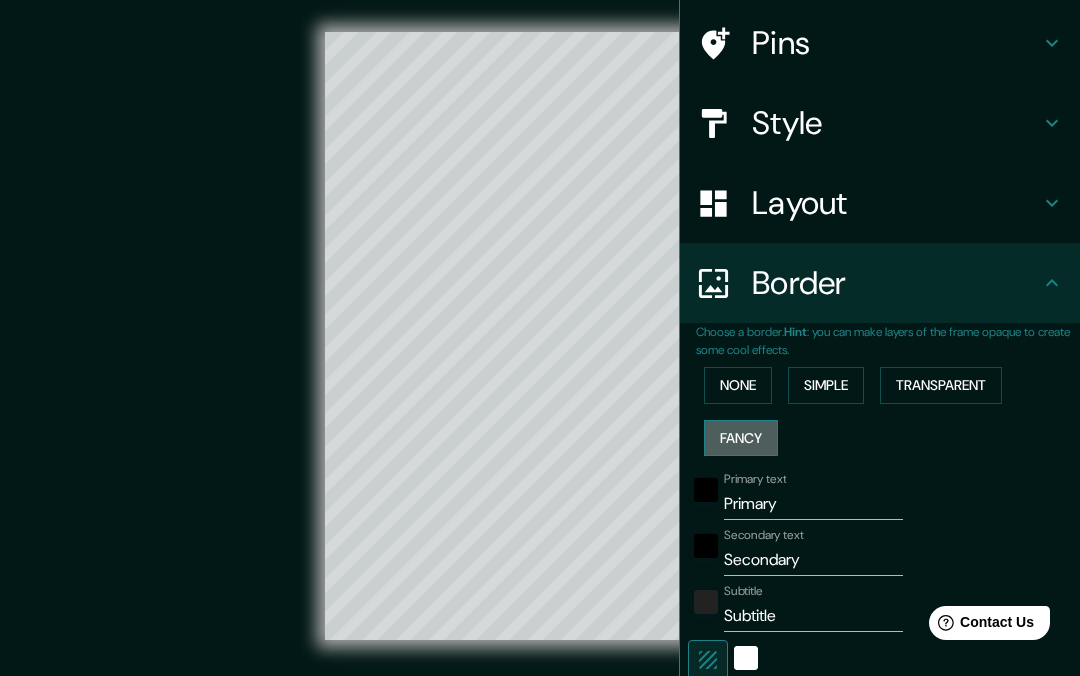 click on "Fancy" at bounding box center [741, 438] 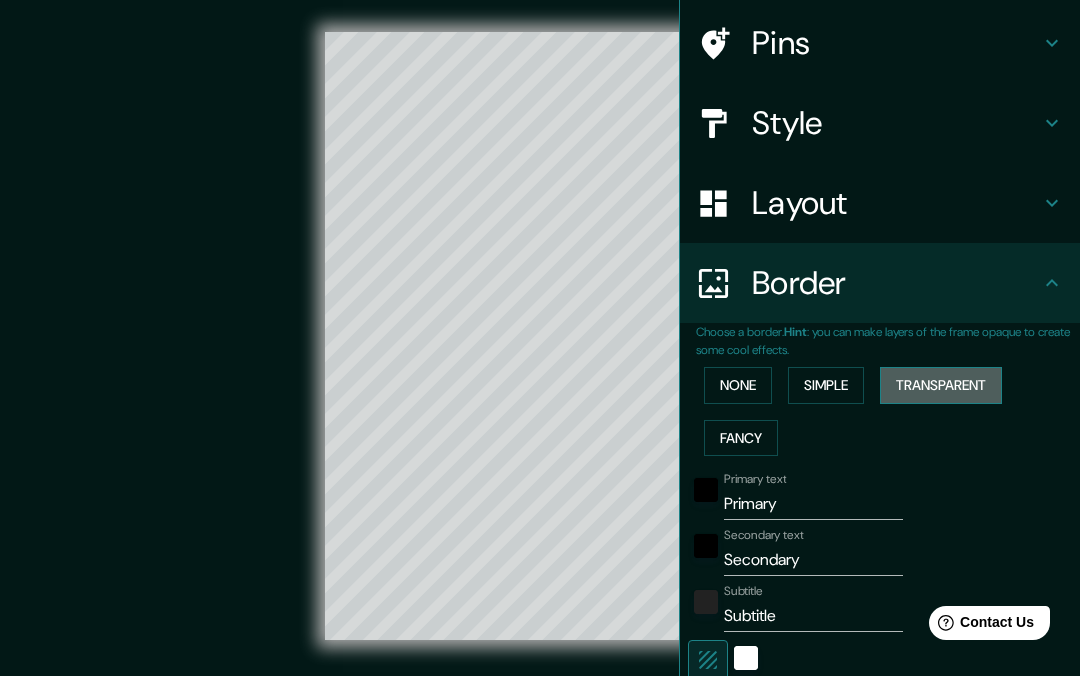 click on "Transparent" at bounding box center [941, 385] 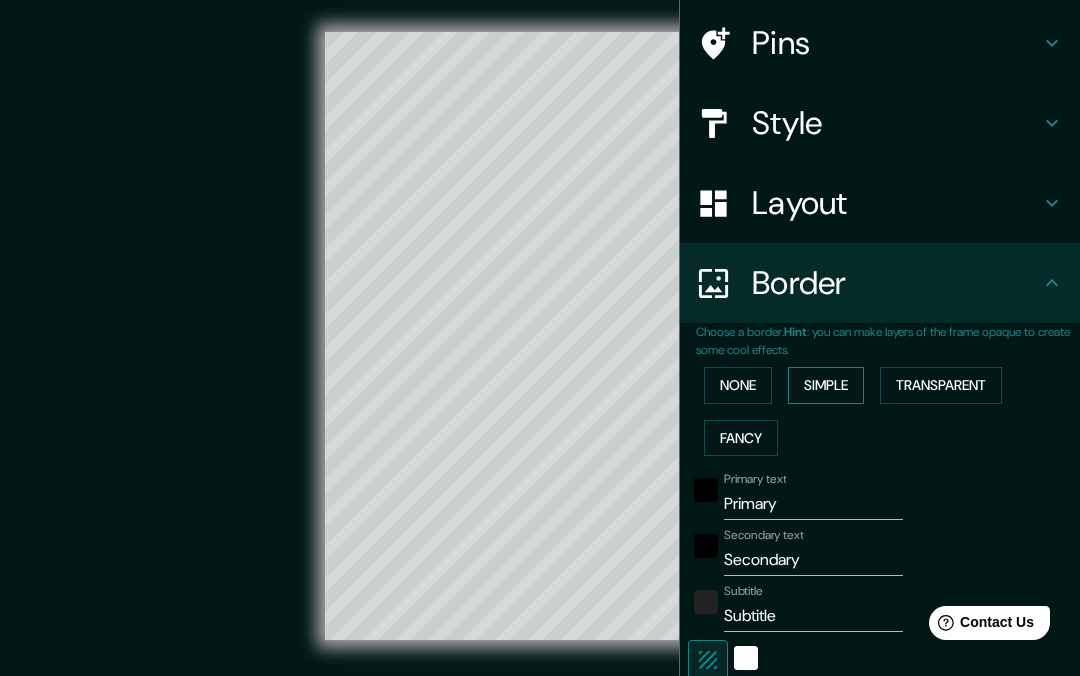 click on "Simple" at bounding box center (826, 385) 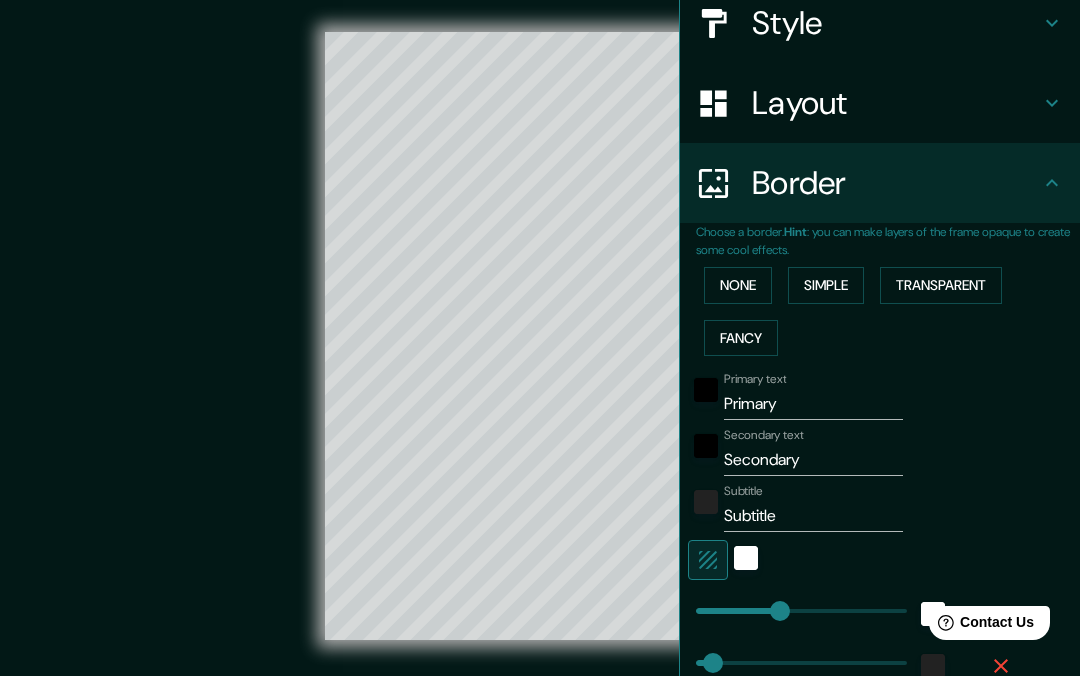 scroll, scrollTop: 0, scrollLeft: 0, axis: both 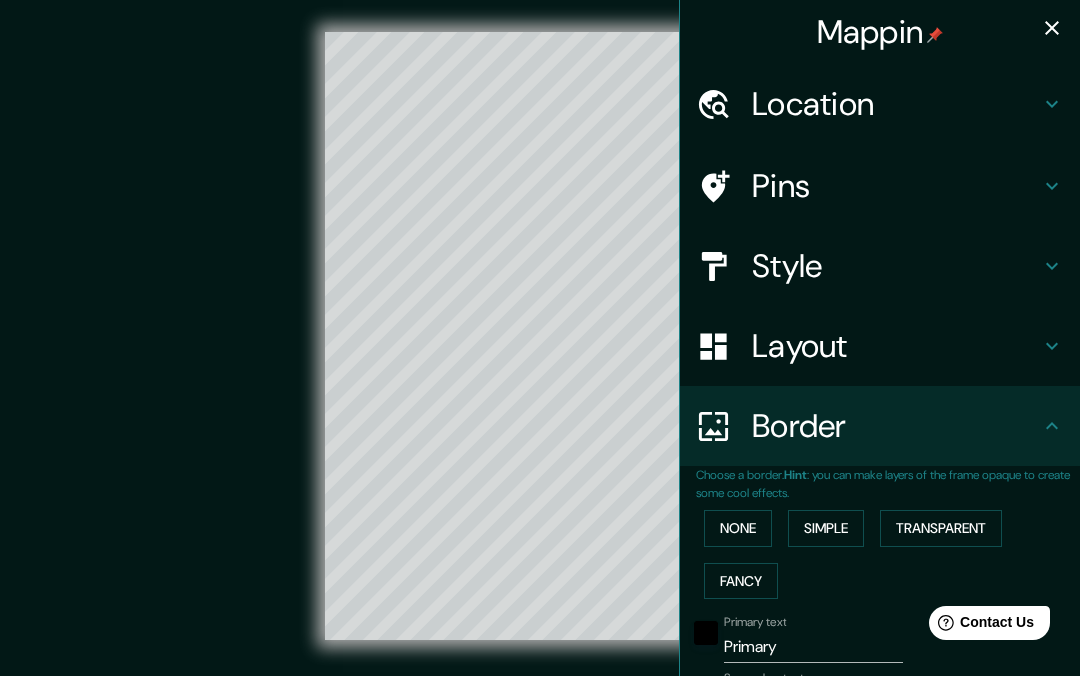 click 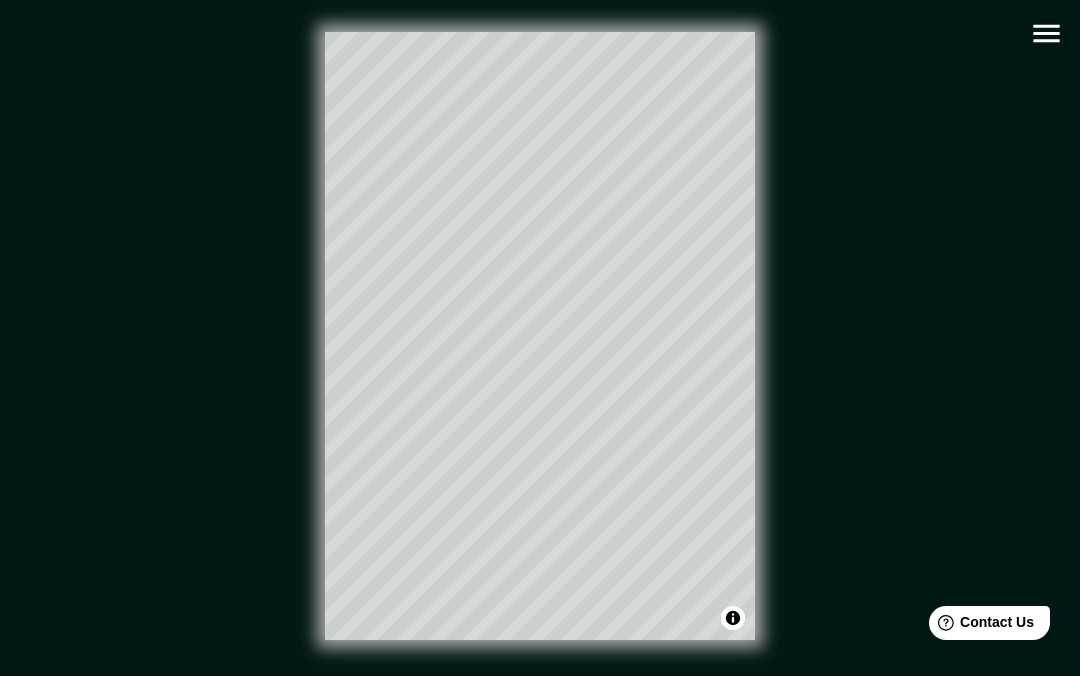 click 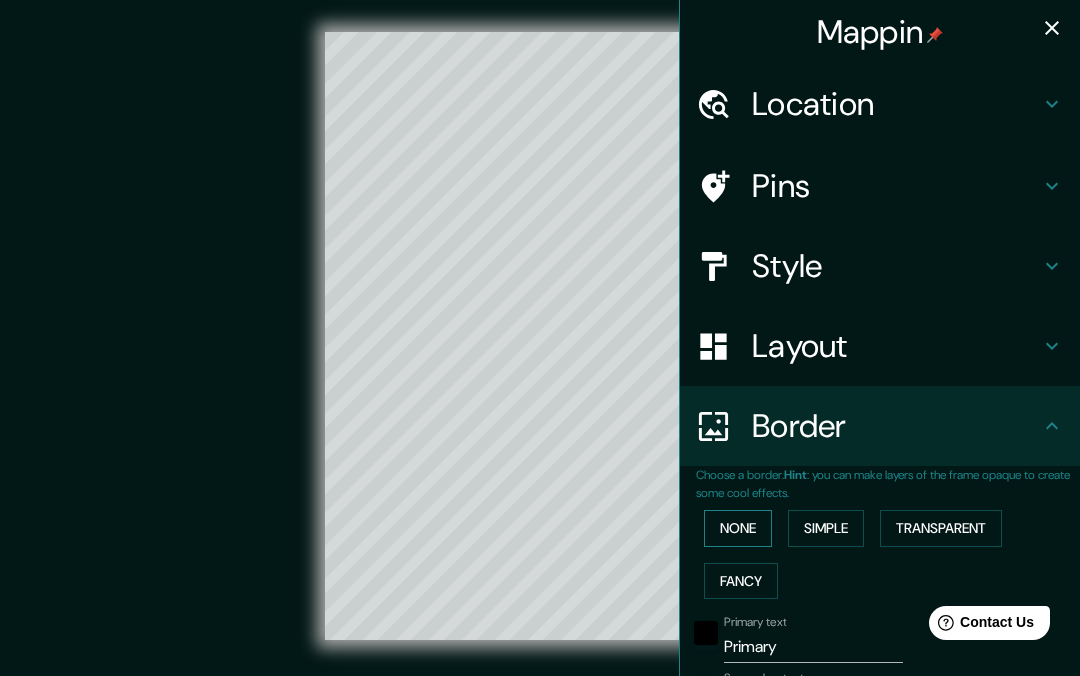click on "None" at bounding box center (738, 528) 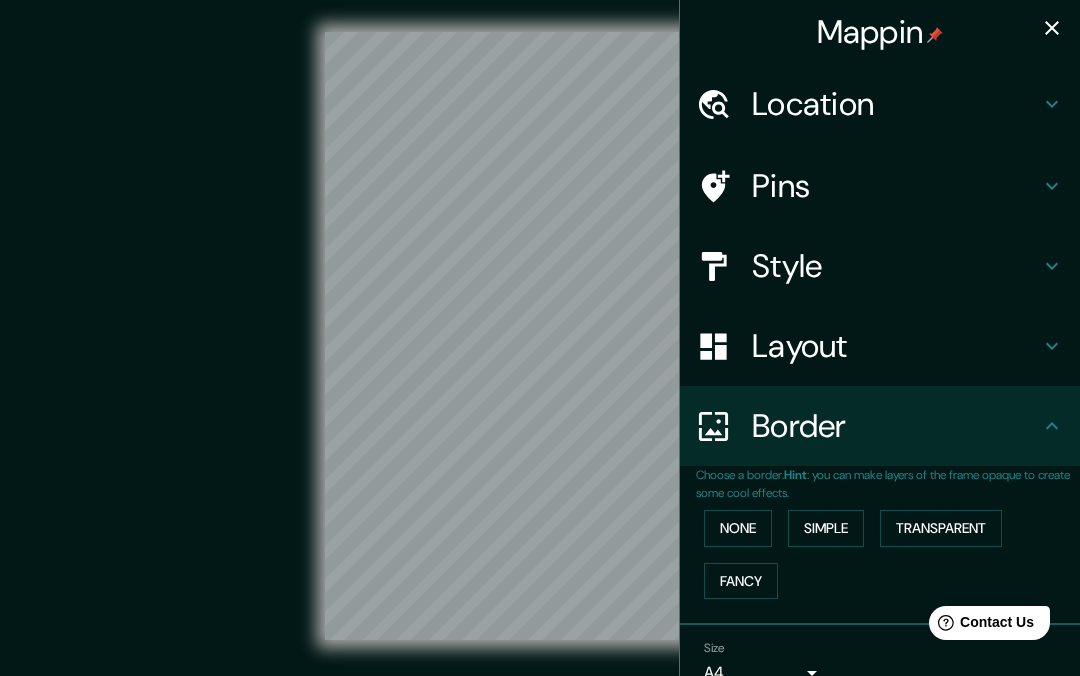 click 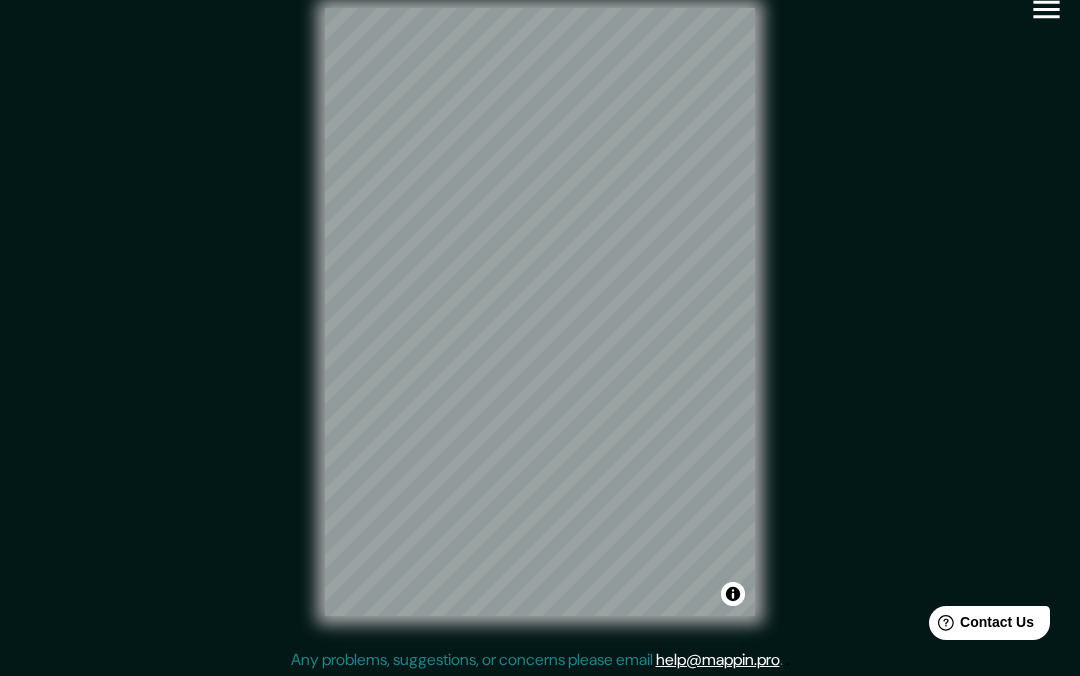 scroll, scrollTop: 28, scrollLeft: 0, axis: vertical 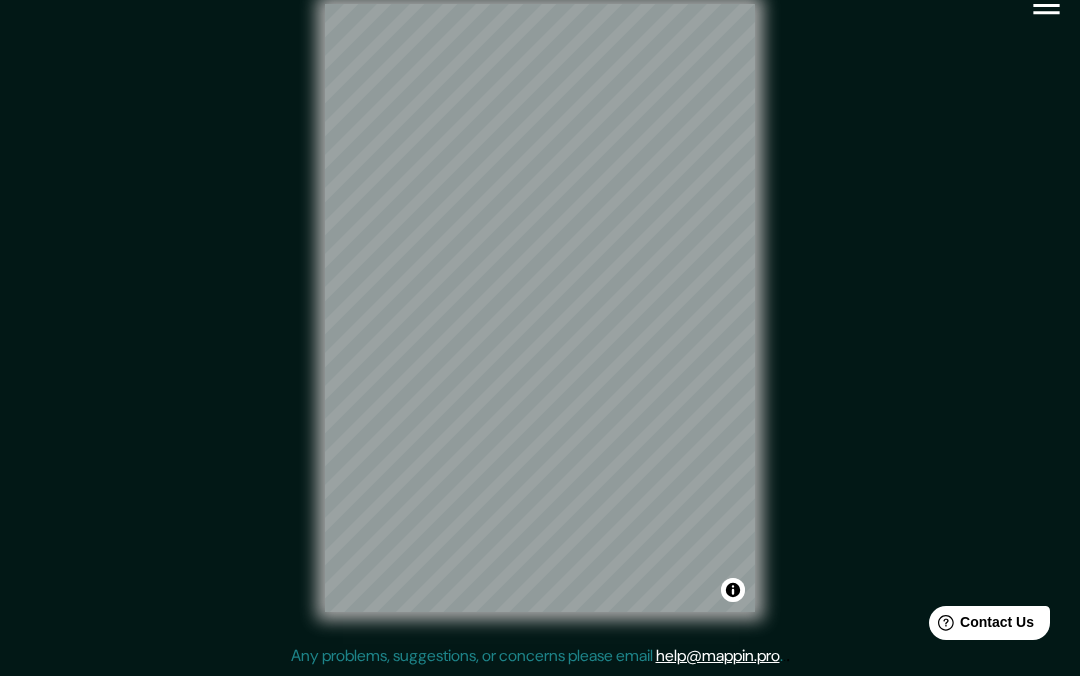 click on "© Mapbox   © OpenStreetMap   Improve this map" at bounding box center (540, 308) 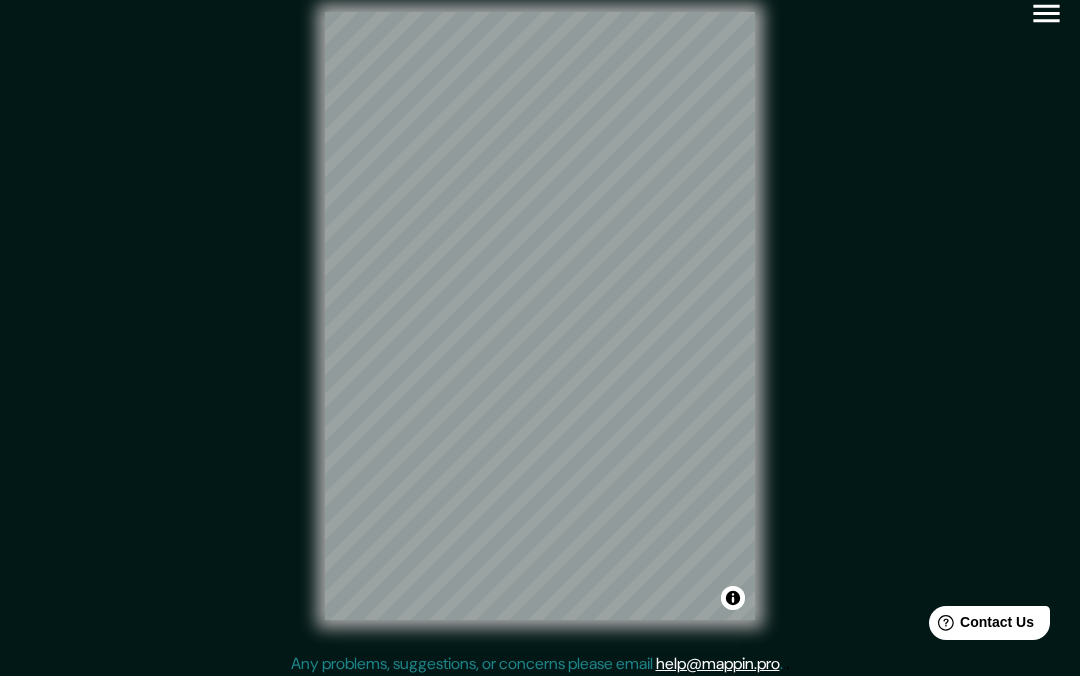 scroll, scrollTop: 0, scrollLeft: 0, axis: both 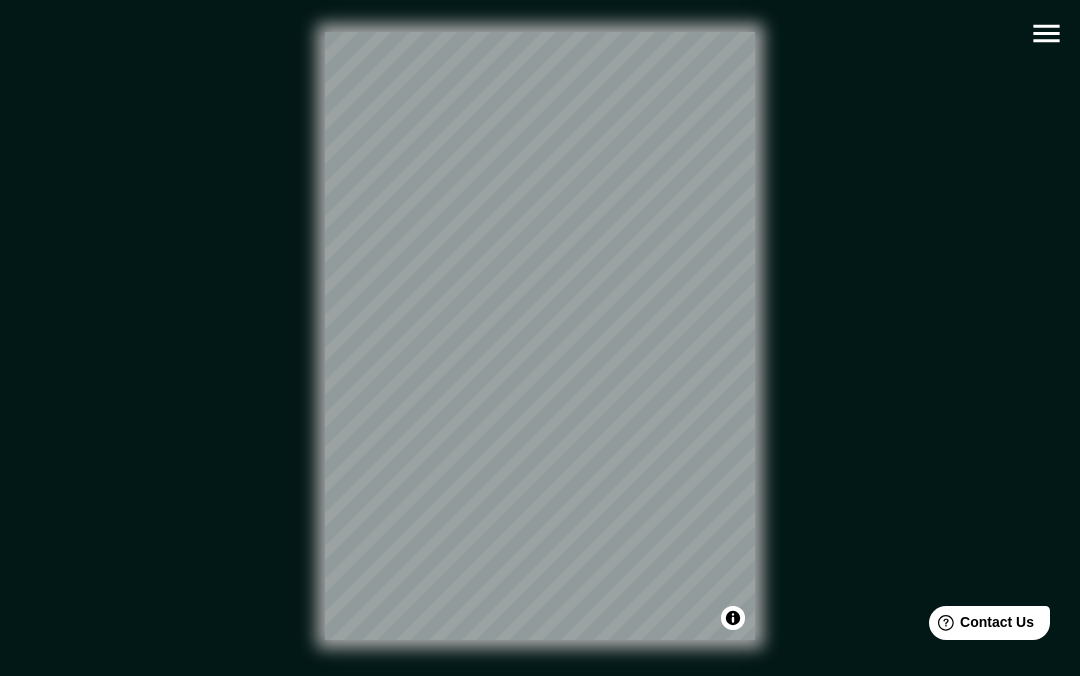 click 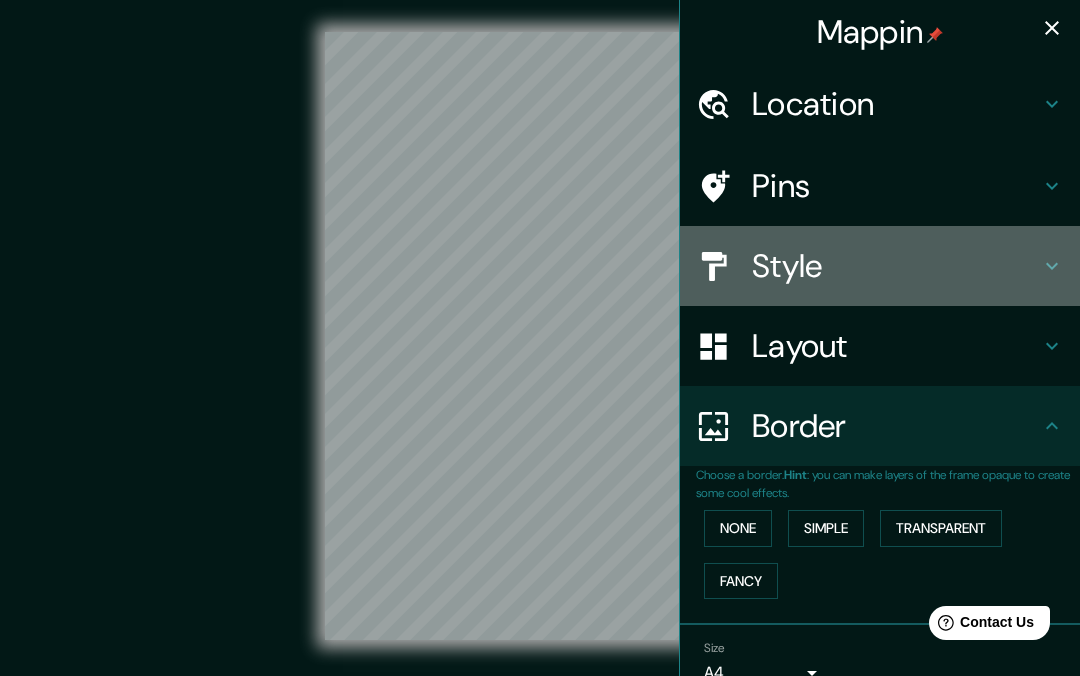 click on "Style" at bounding box center (896, 266) 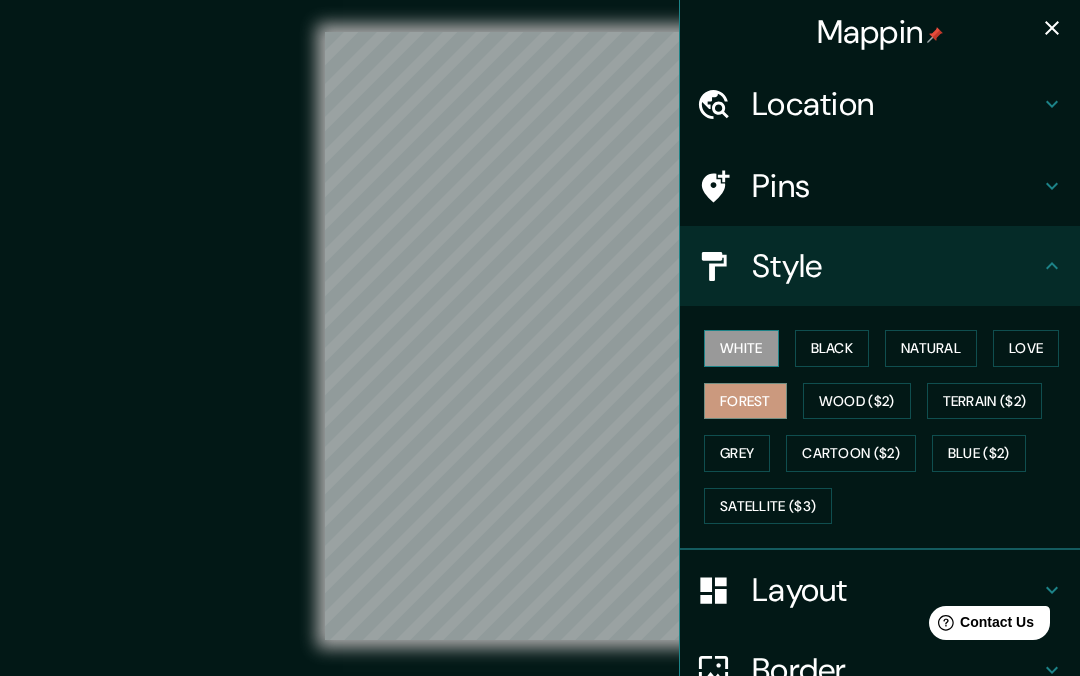 click on "White" at bounding box center (741, 348) 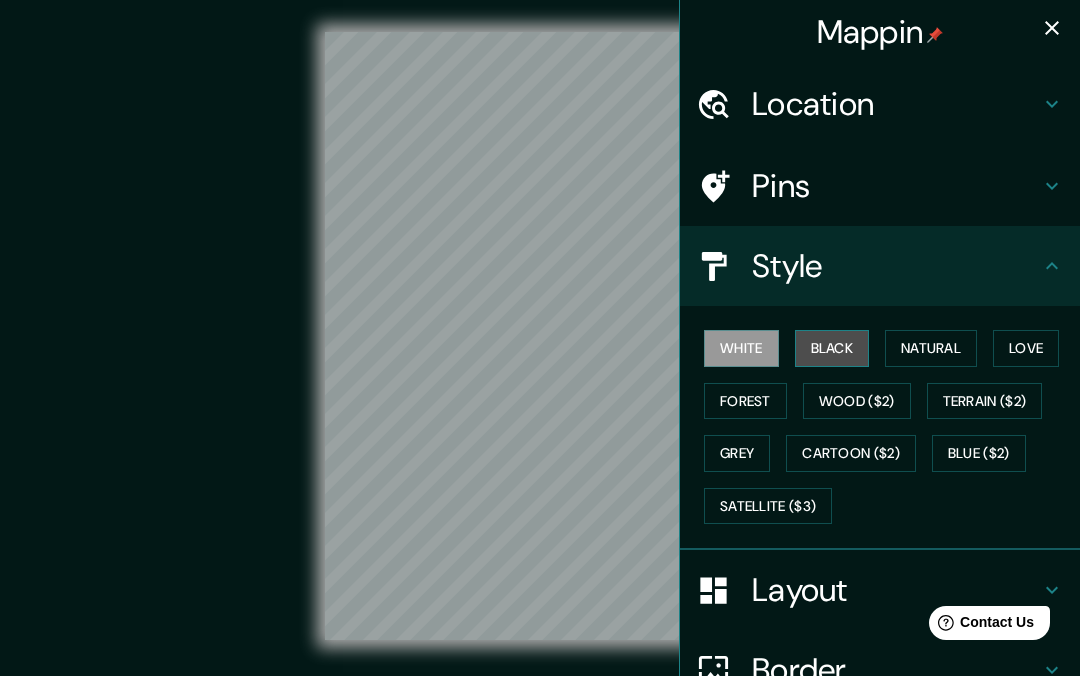 click on "Black" at bounding box center [832, 348] 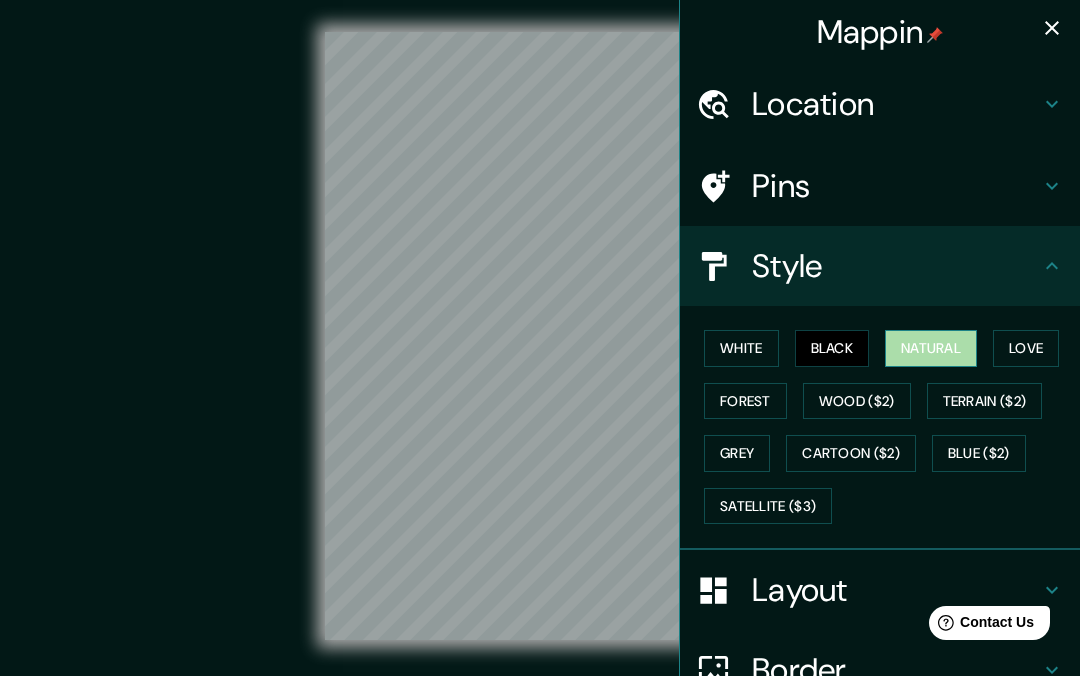 click on "Natural" at bounding box center [931, 348] 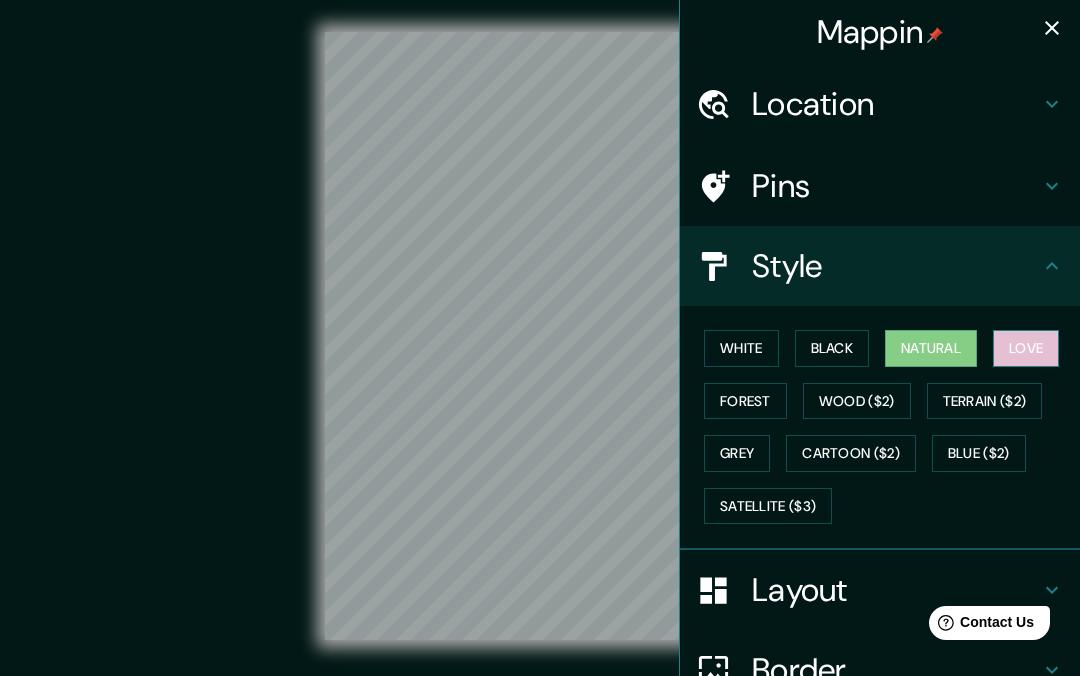 click on "Love" at bounding box center (1026, 348) 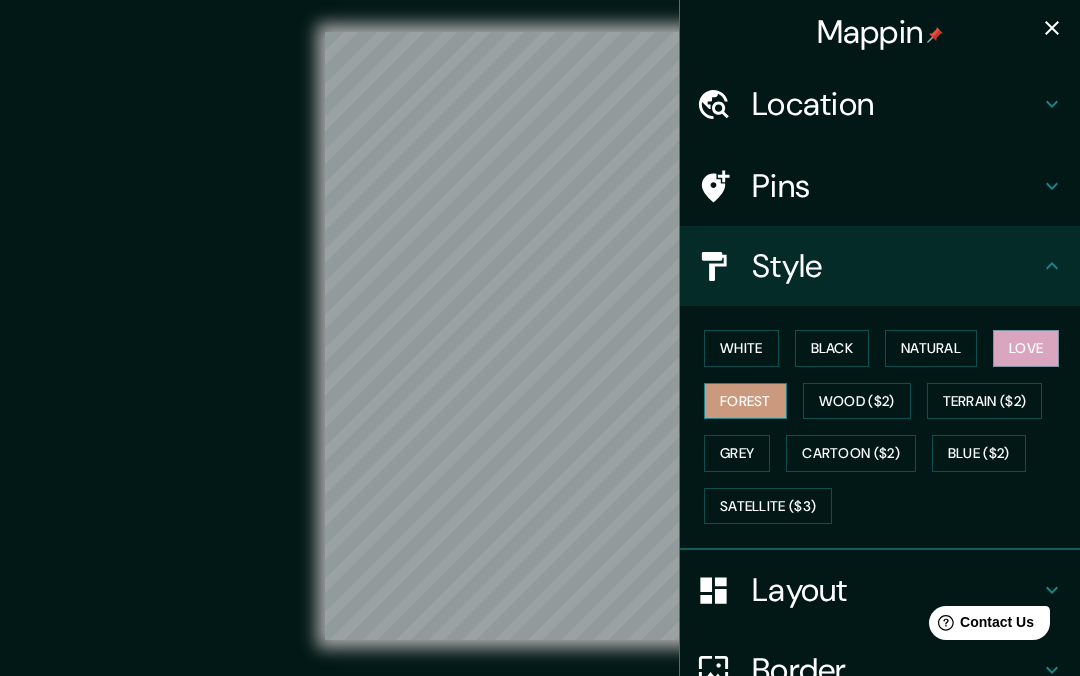 click on "Forest" at bounding box center [745, 401] 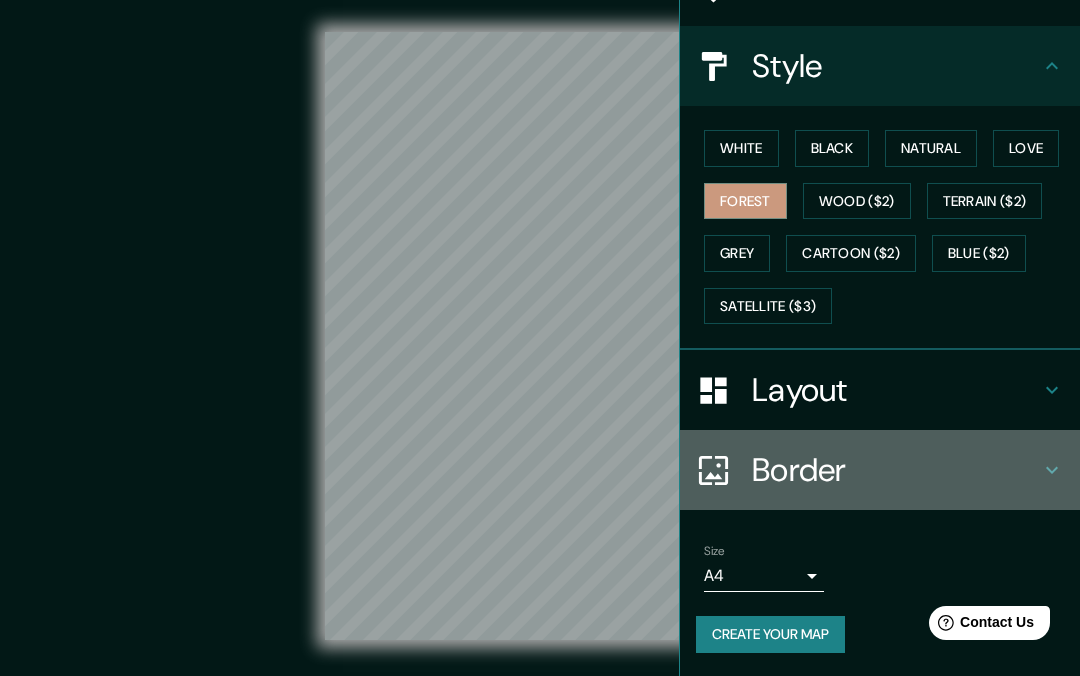 click on "Border" at bounding box center [896, 470] 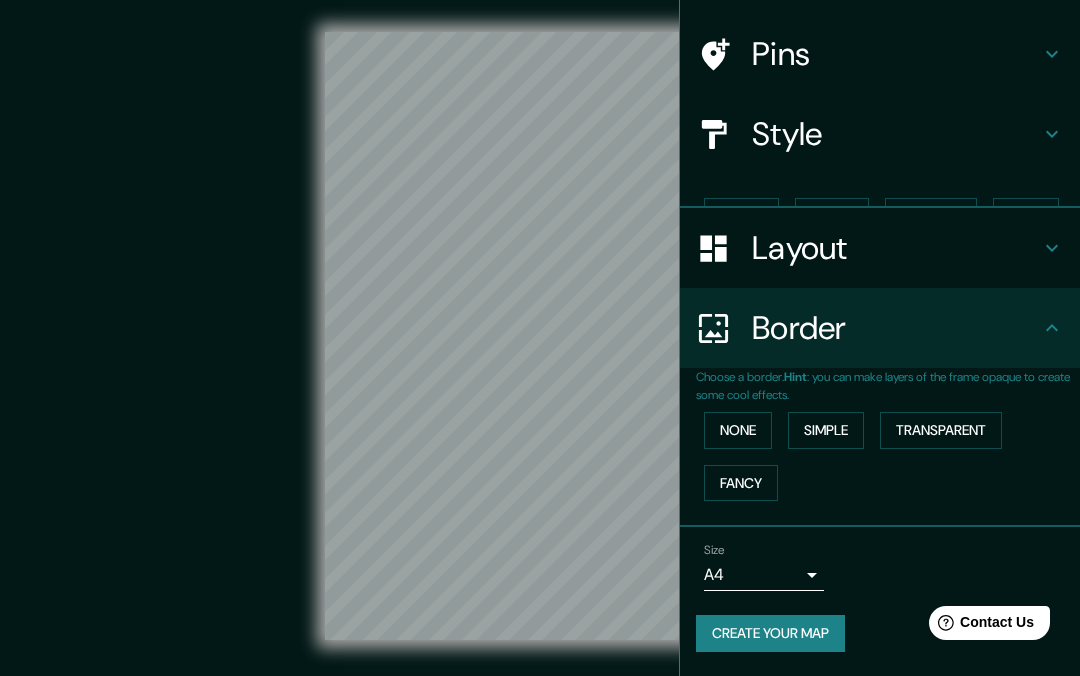 scroll, scrollTop: 97, scrollLeft: 0, axis: vertical 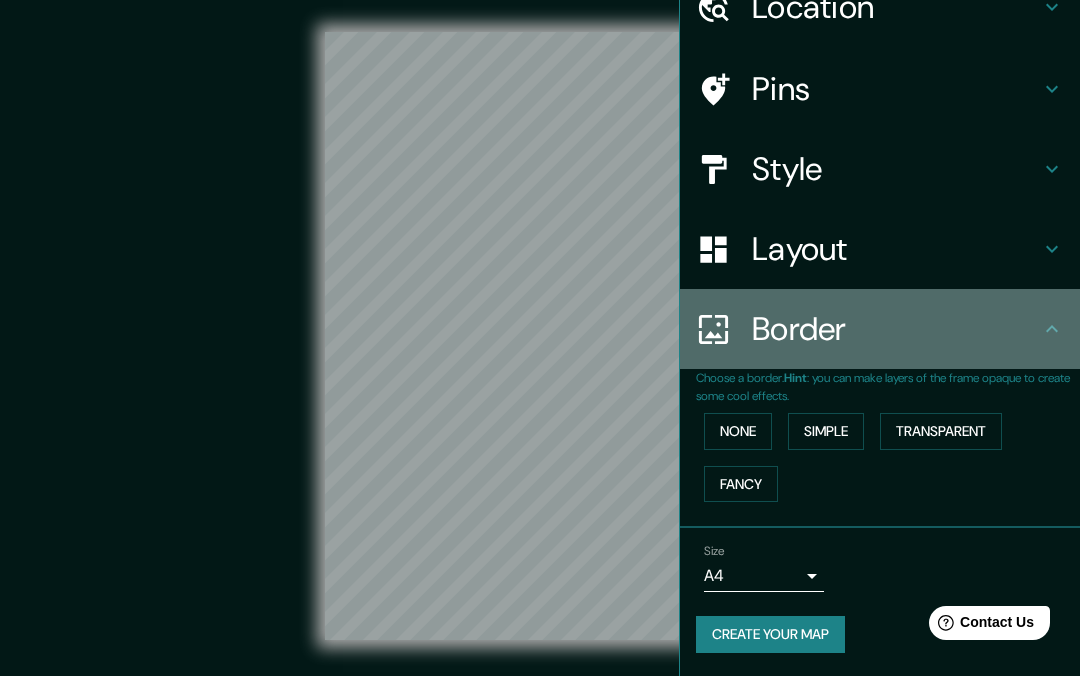 click on "Border" at bounding box center (896, 329) 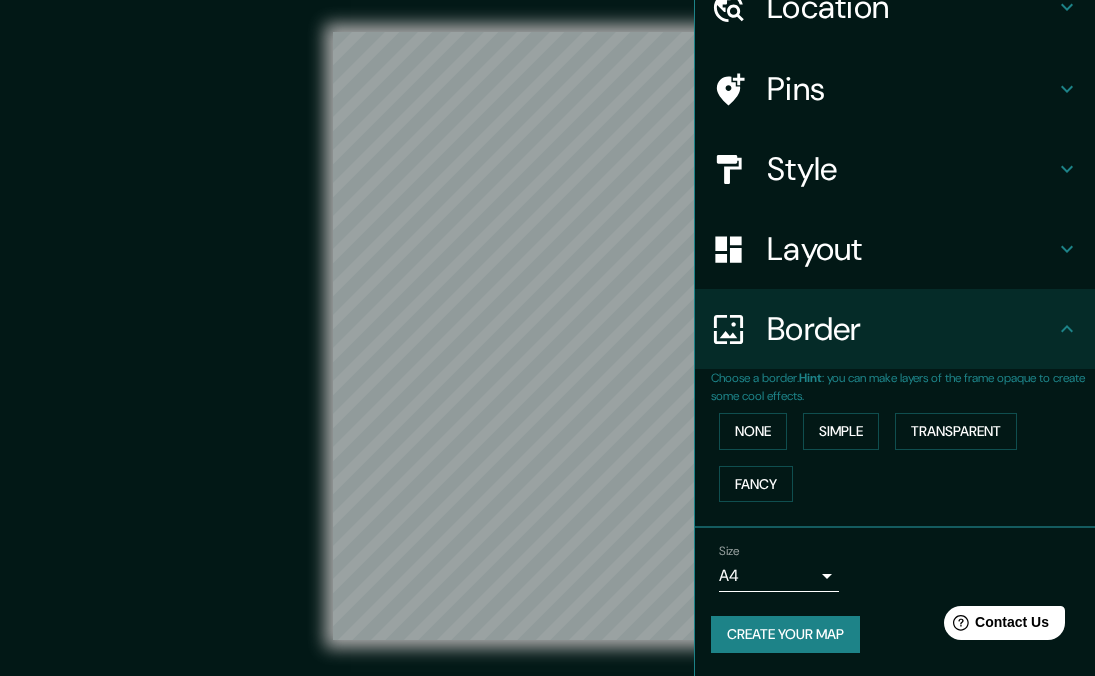 click on "Mappin Location [CITY], [STATE], [COUNTRY] Pins Style Layout Border Choose a border. Hint : you can make layers of the frame opaque to create some cool effects. None Simple Transparent Fancy Size A4 single Create your map © Mapbox © OpenStreetMap Improve this map Any problems, suggestions, or concerns please email help@mappin.pro . . ." at bounding box center [547, 338] 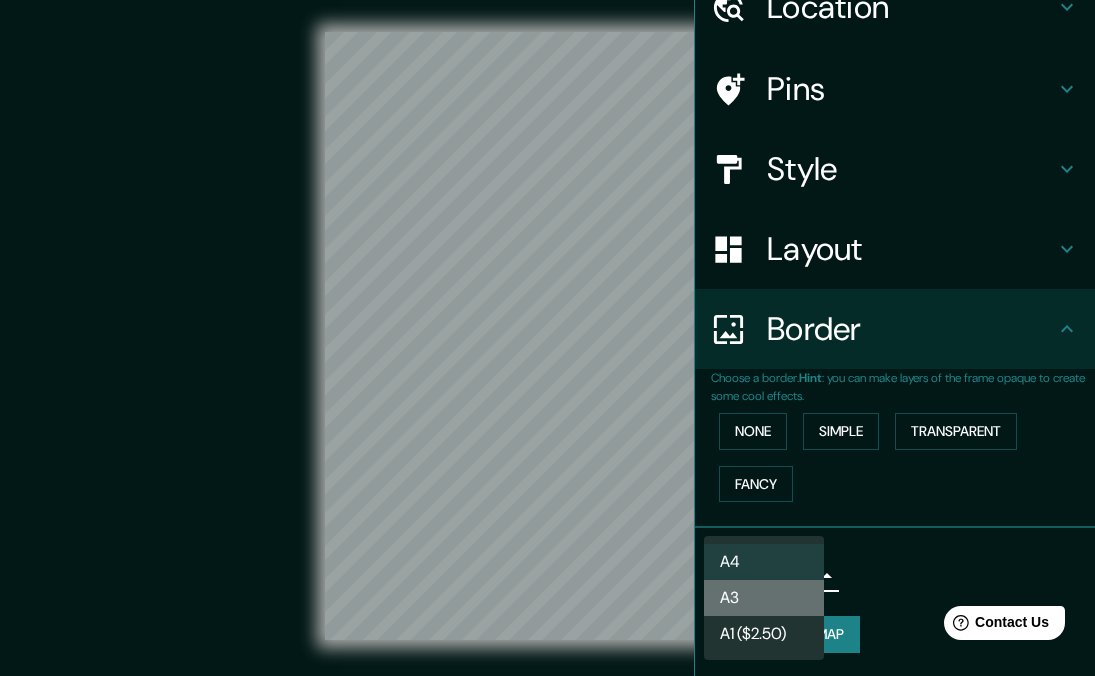 click on "A3" at bounding box center [764, 598] 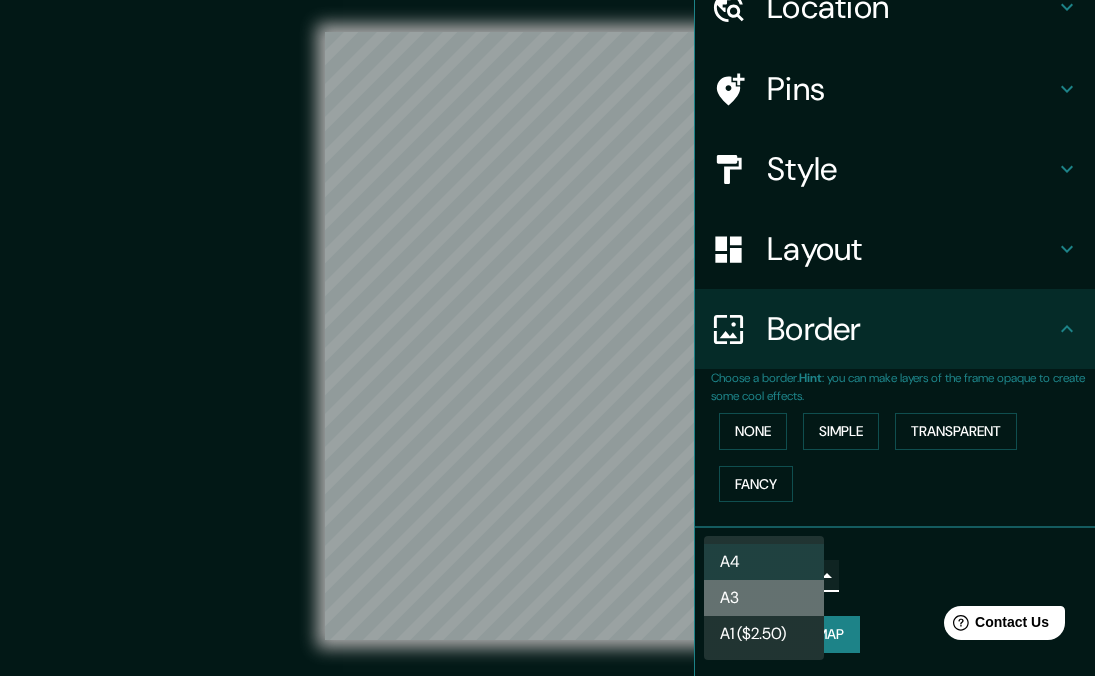 type on "a4" 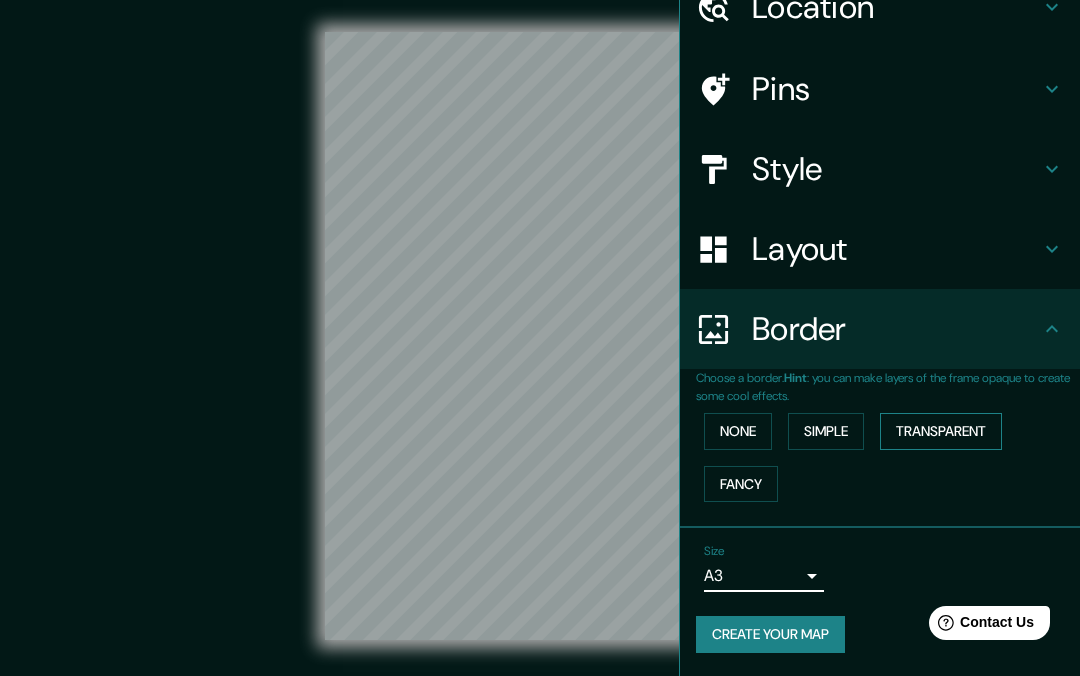 click on "Transparent" at bounding box center [941, 431] 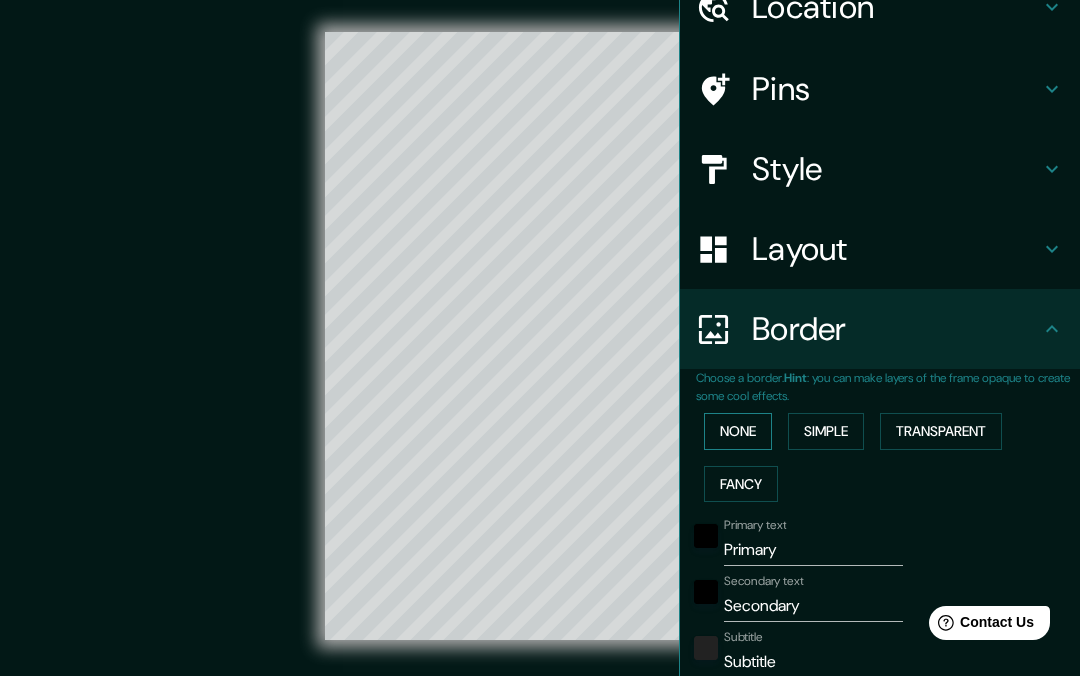 click on "None" at bounding box center (738, 431) 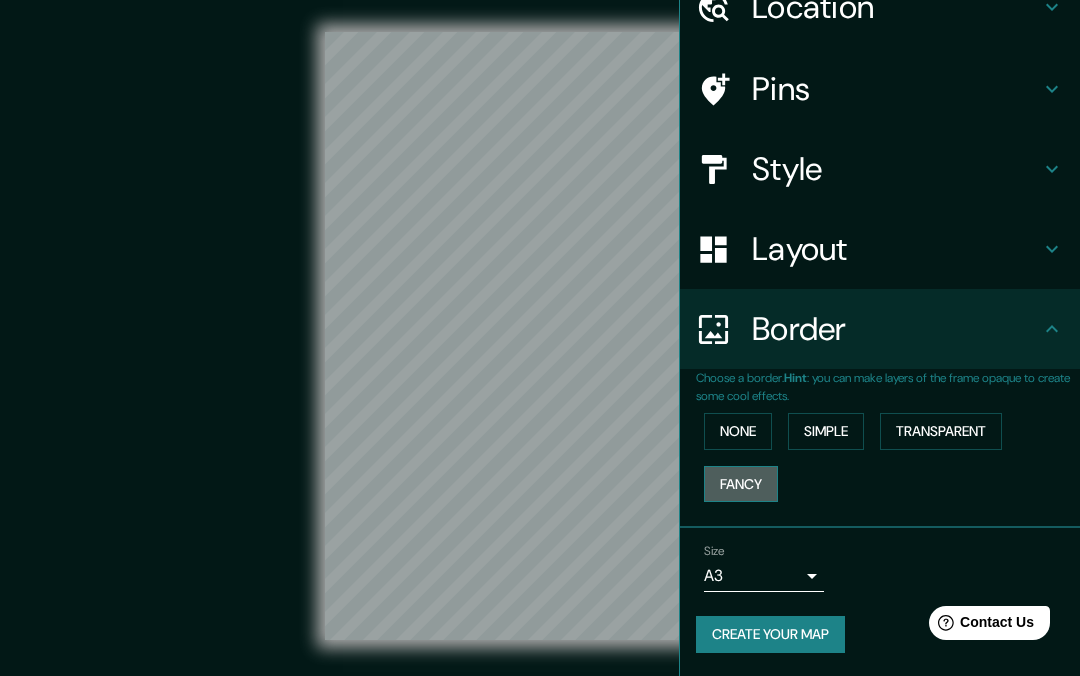 click on "Fancy" at bounding box center (741, 484) 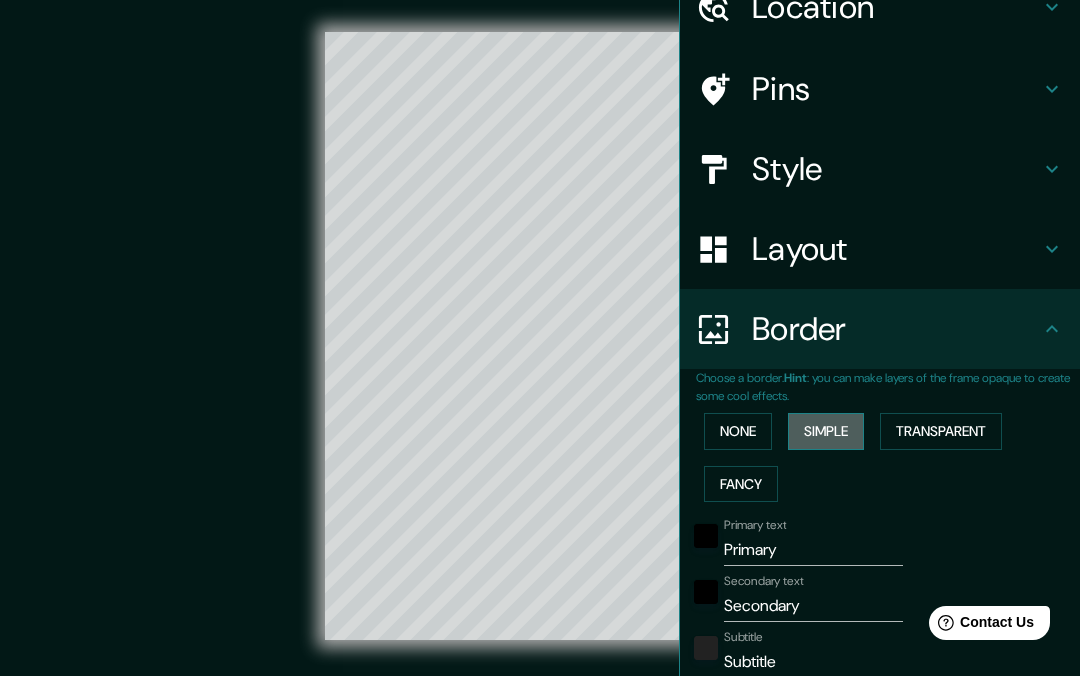 click on "Simple" at bounding box center [826, 431] 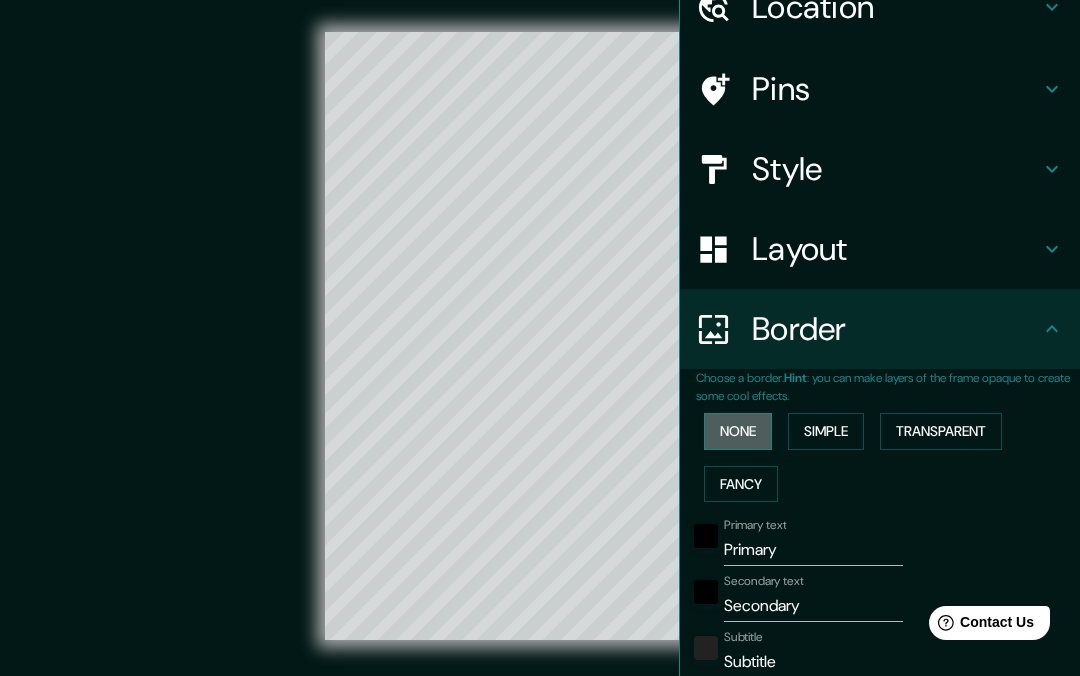 click on "None" at bounding box center [738, 431] 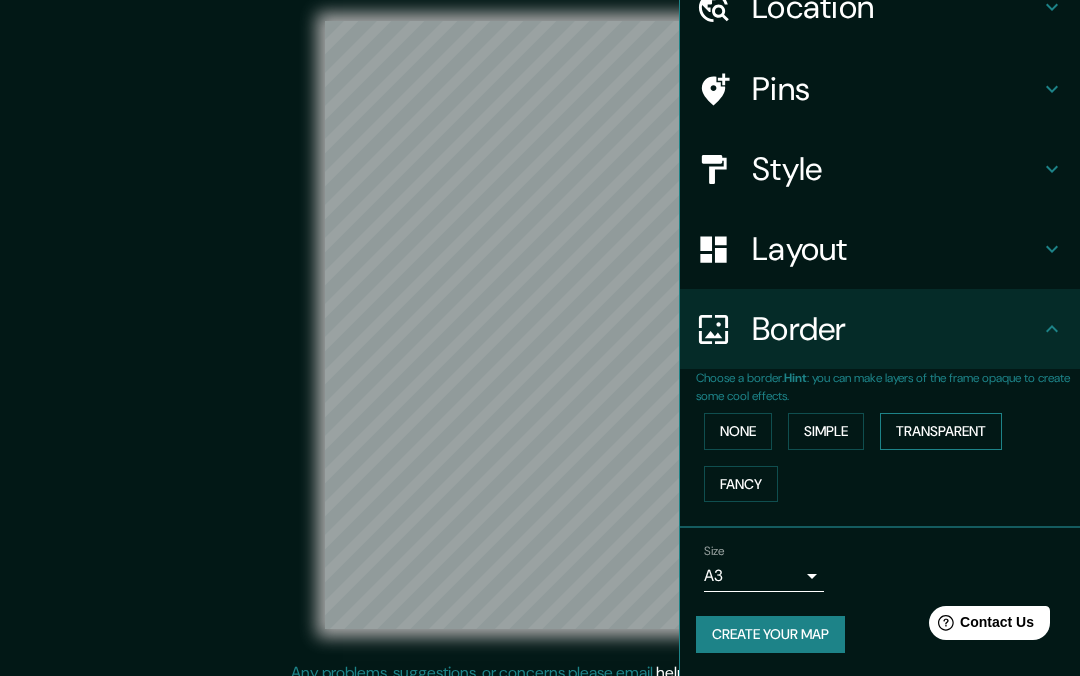 scroll, scrollTop: 0, scrollLeft: 0, axis: both 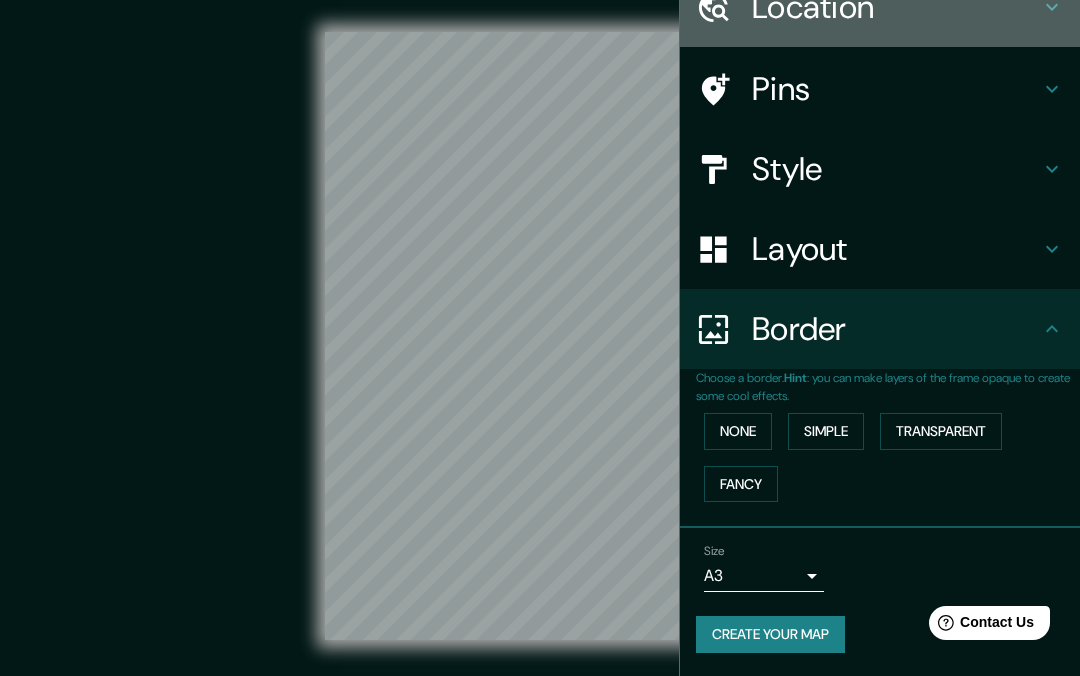 click on "Location" at bounding box center (896, 7) 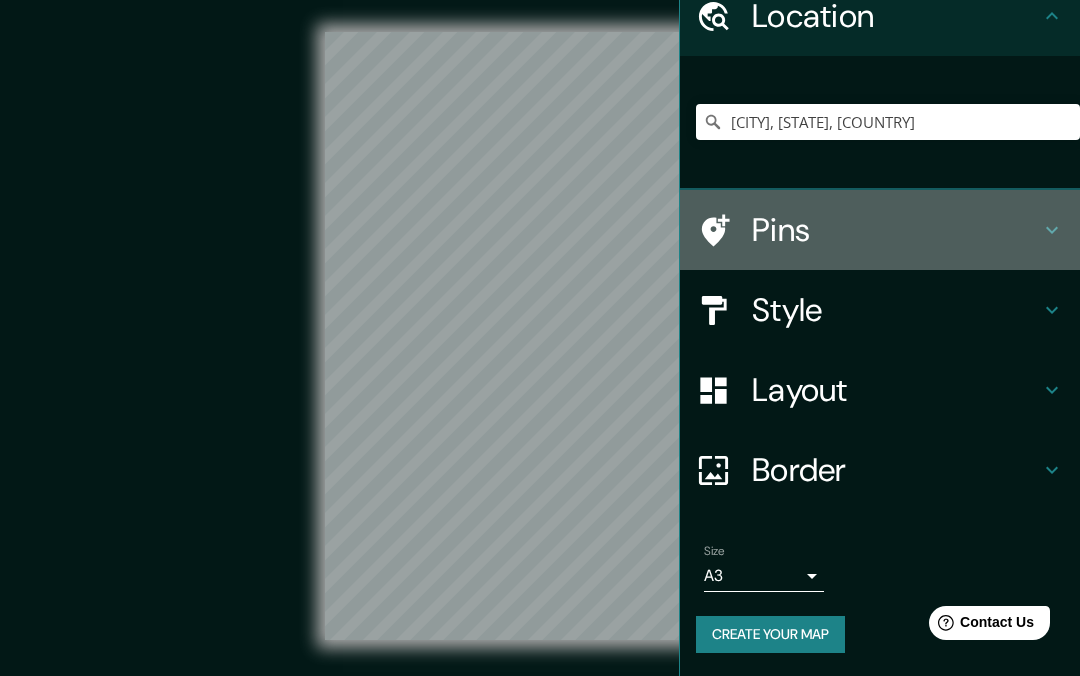 click on "Pins" at bounding box center (896, 230) 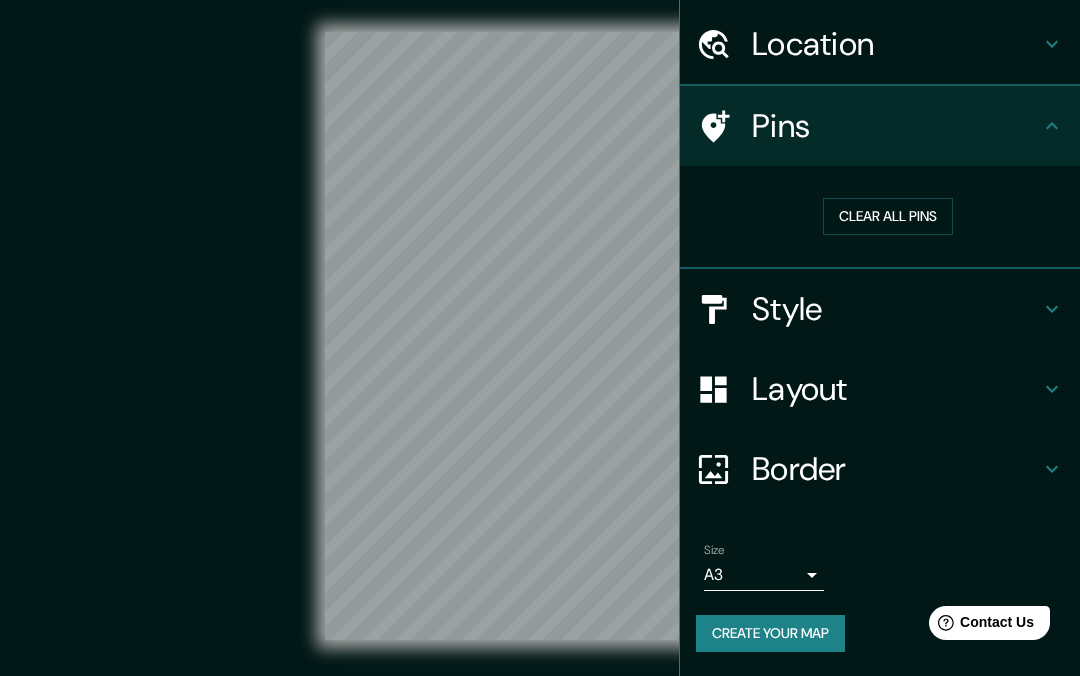scroll, scrollTop: 59, scrollLeft: 0, axis: vertical 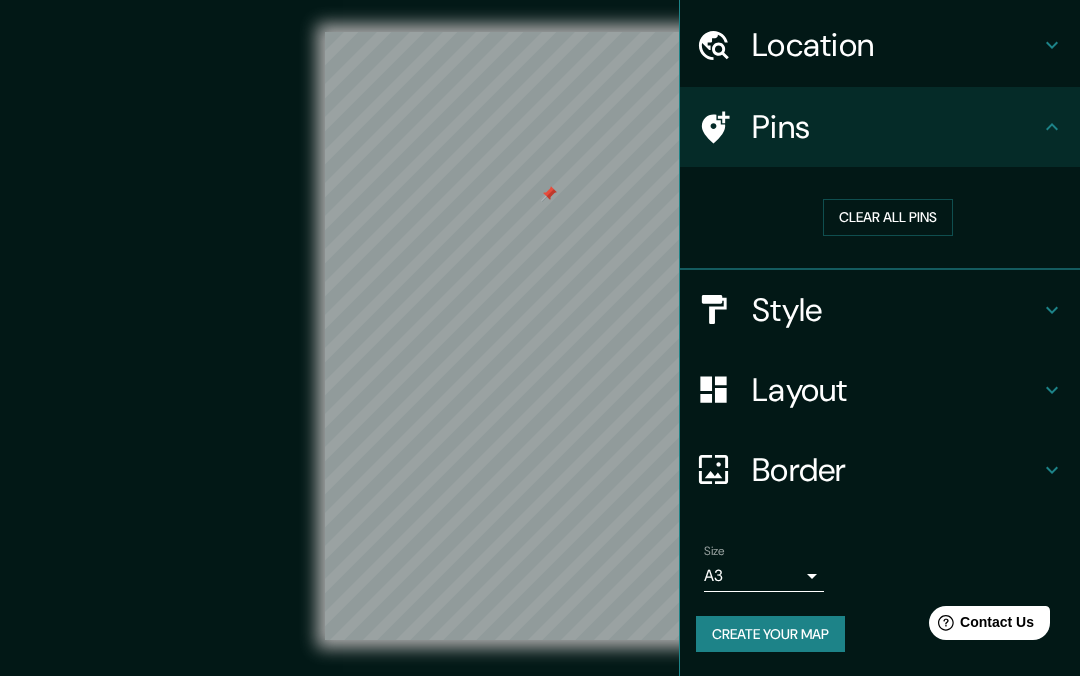 click on "Create your map" at bounding box center [770, 634] 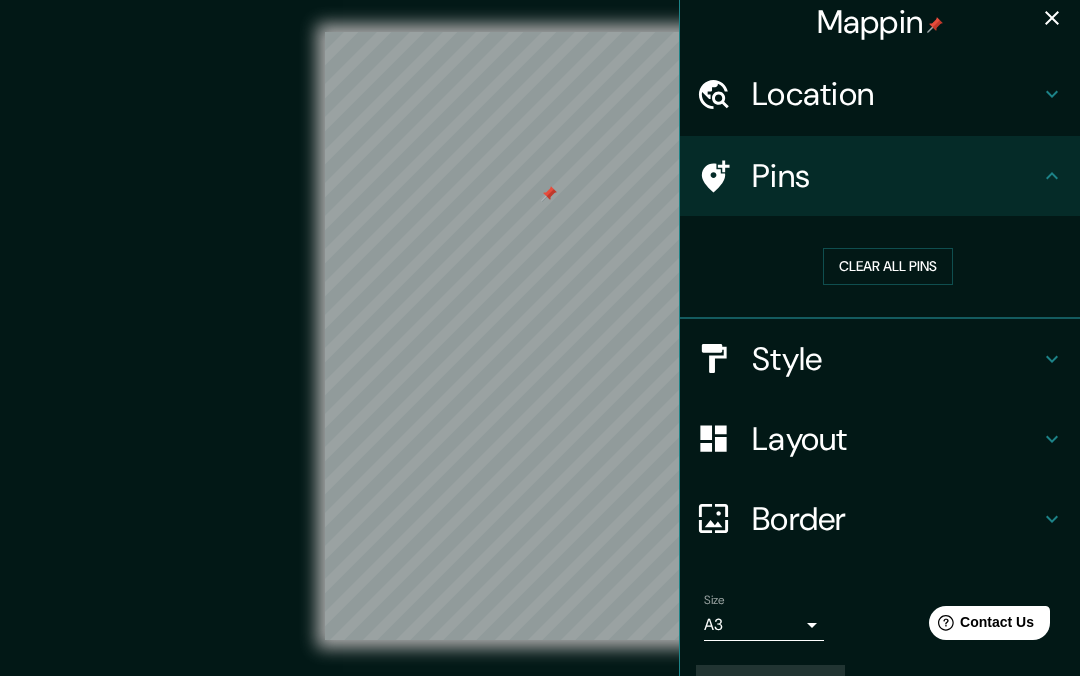 scroll, scrollTop: 0, scrollLeft: 0, axis: both 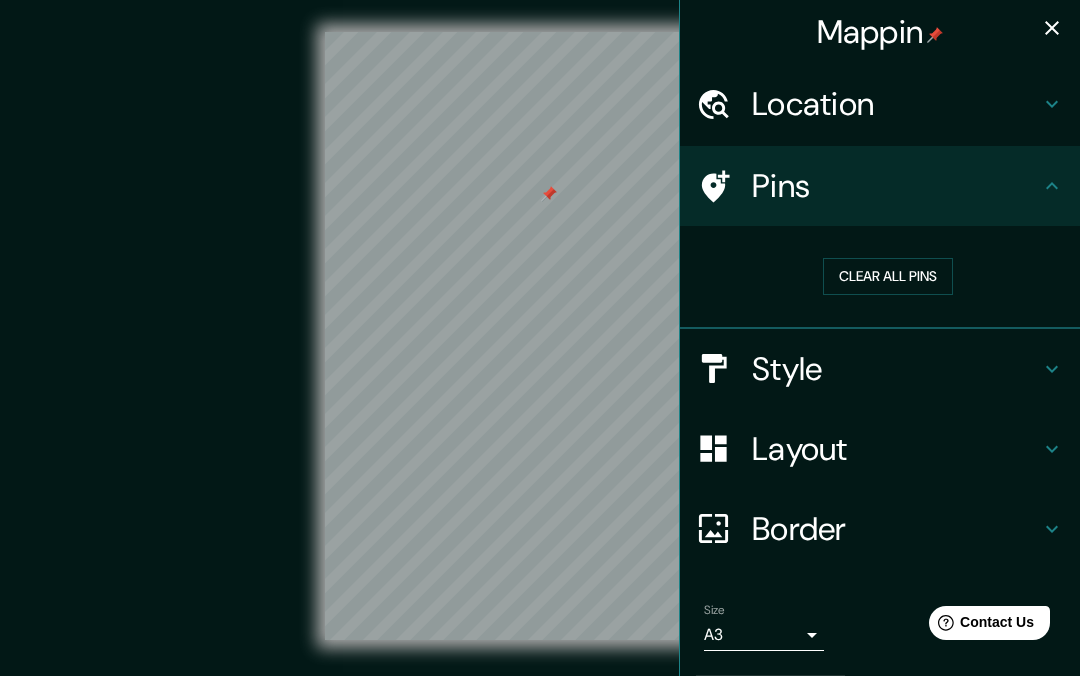 click 